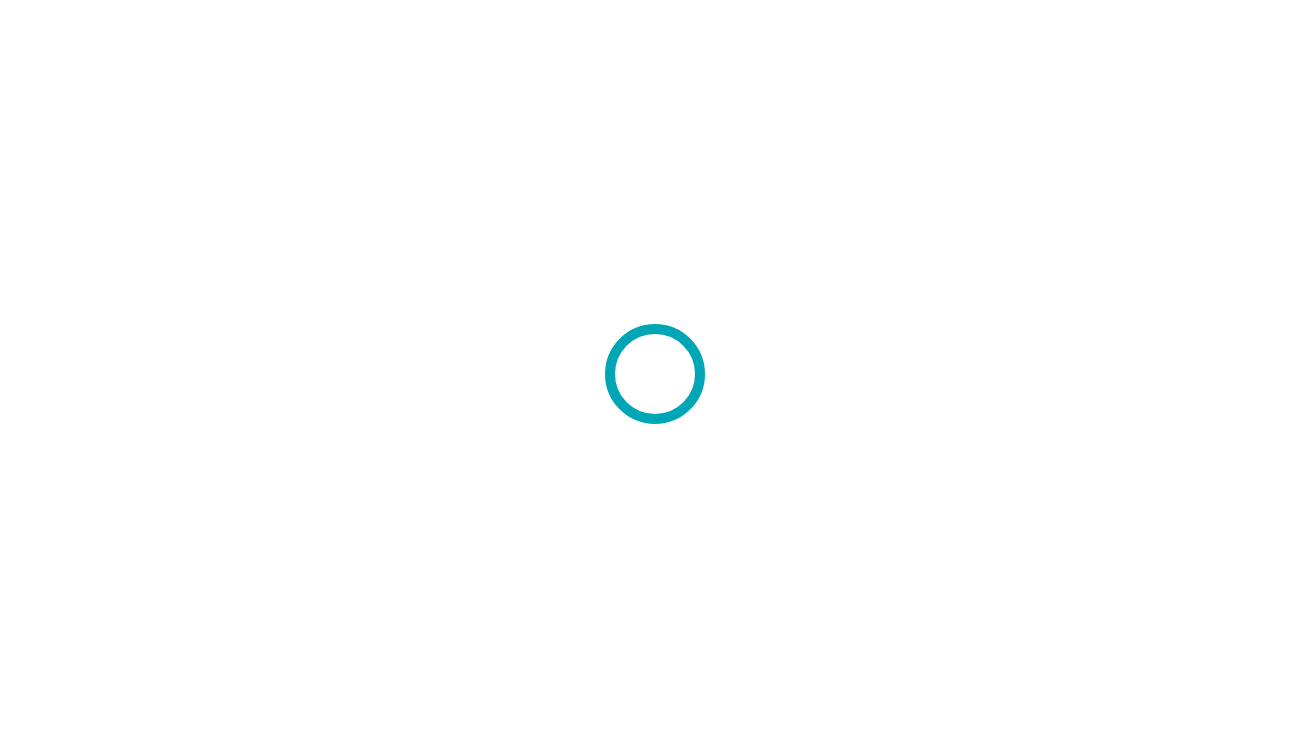 scroll, scrollTop: 0, scrollLeft: 0, axis: both 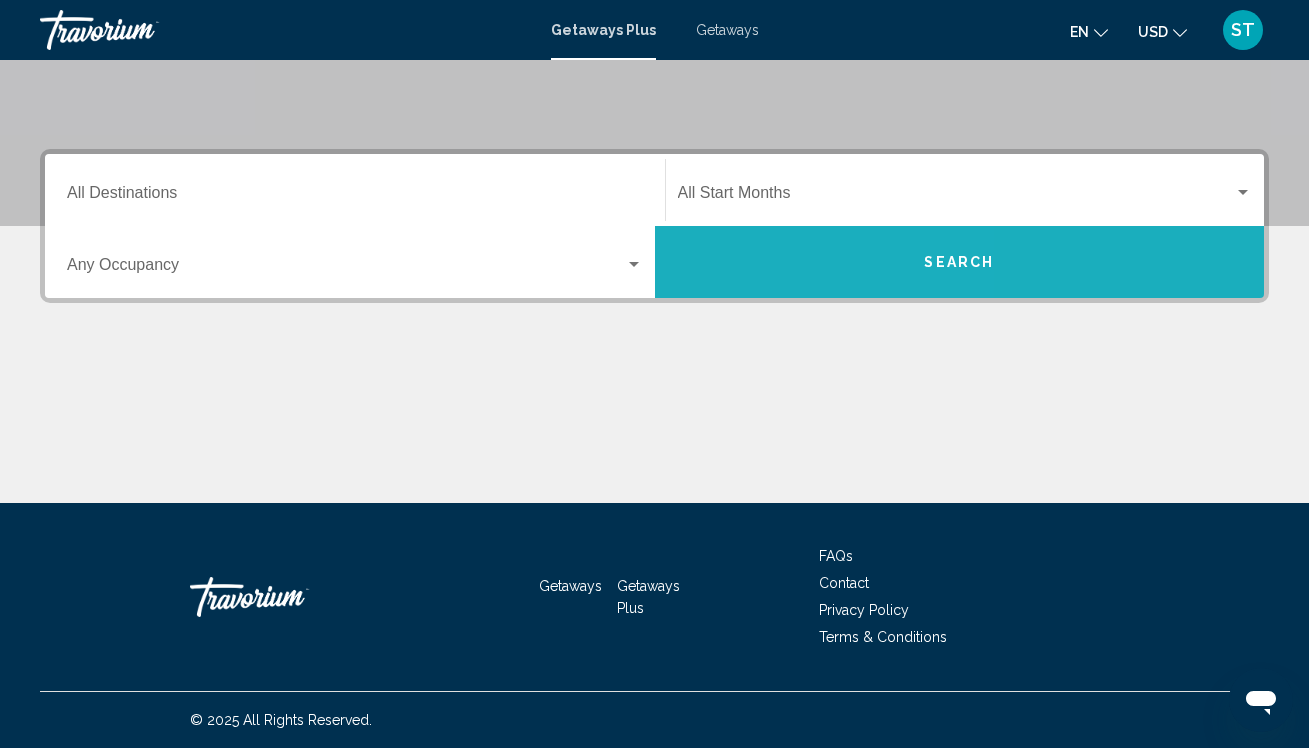 click on "Search" at bounding box center (960, 262) 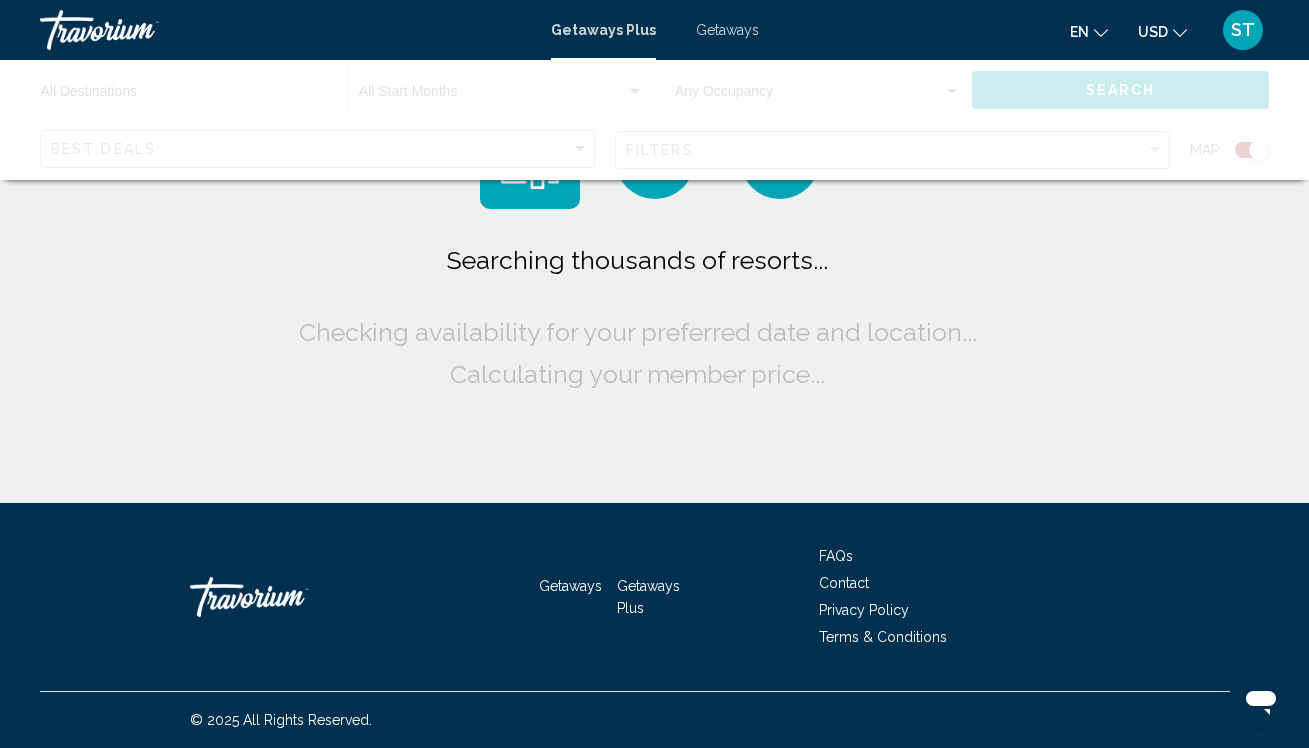 scroll, scrollTop: 0, scrollLeft: 0, axis: both 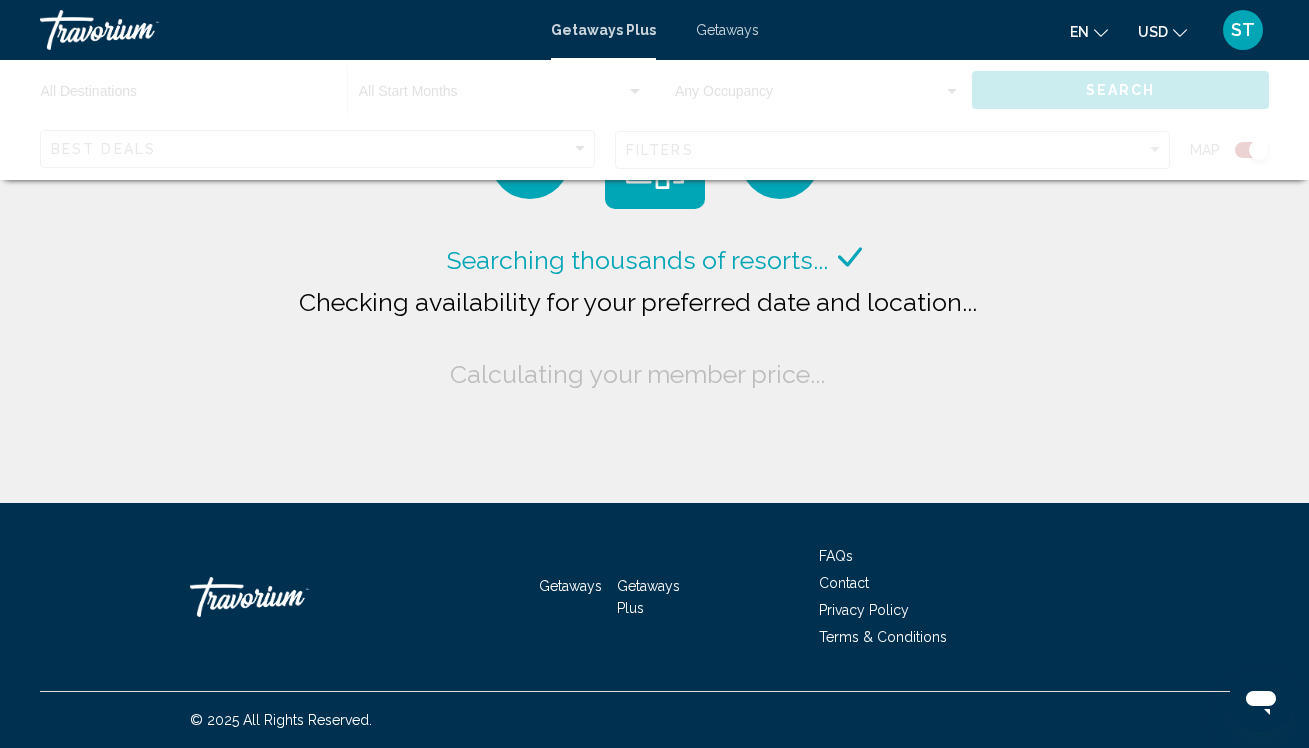 click 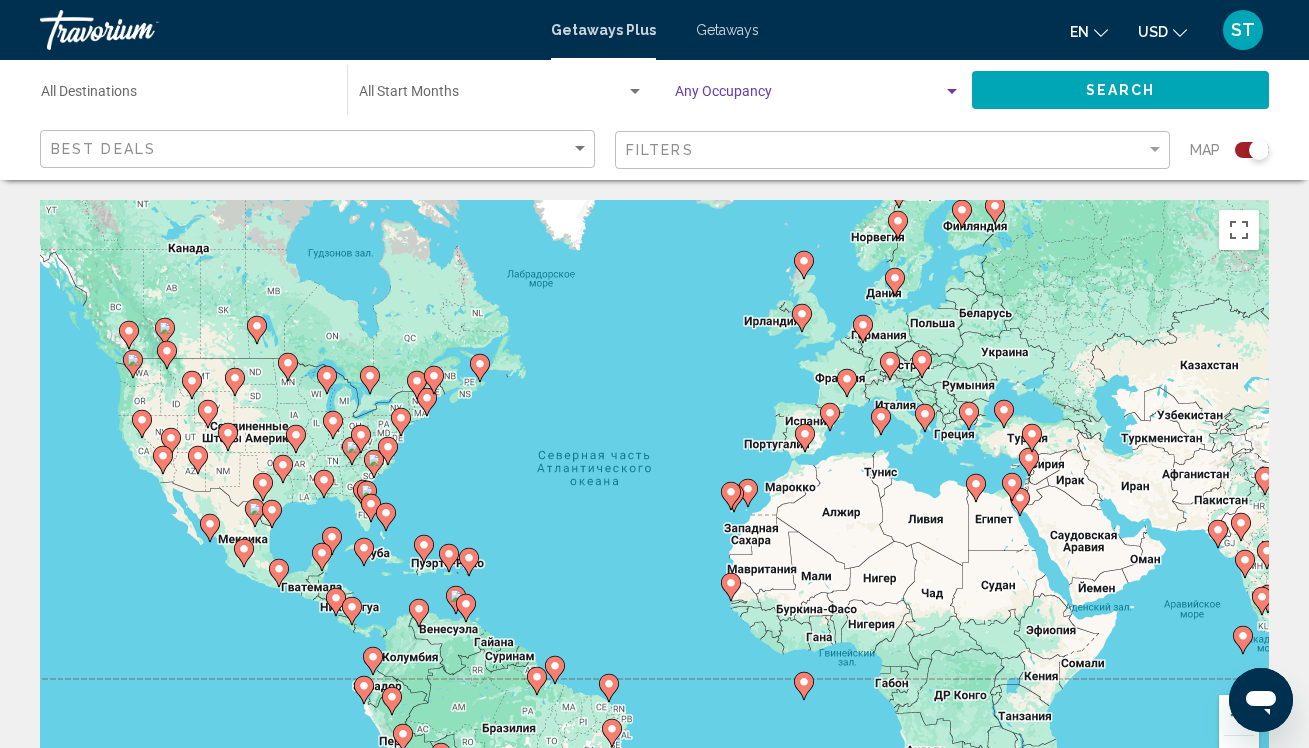 click at bounding box center (809, 96) 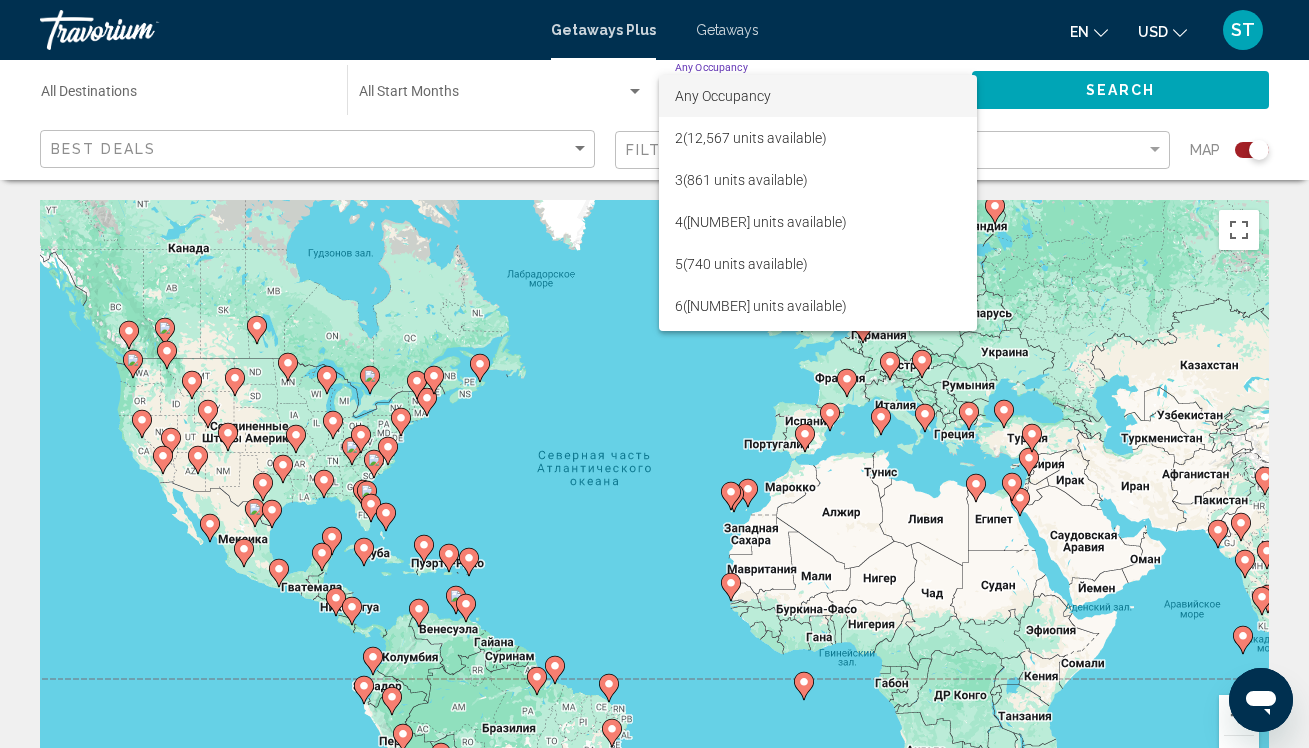 click at bounding box center [654, 374] 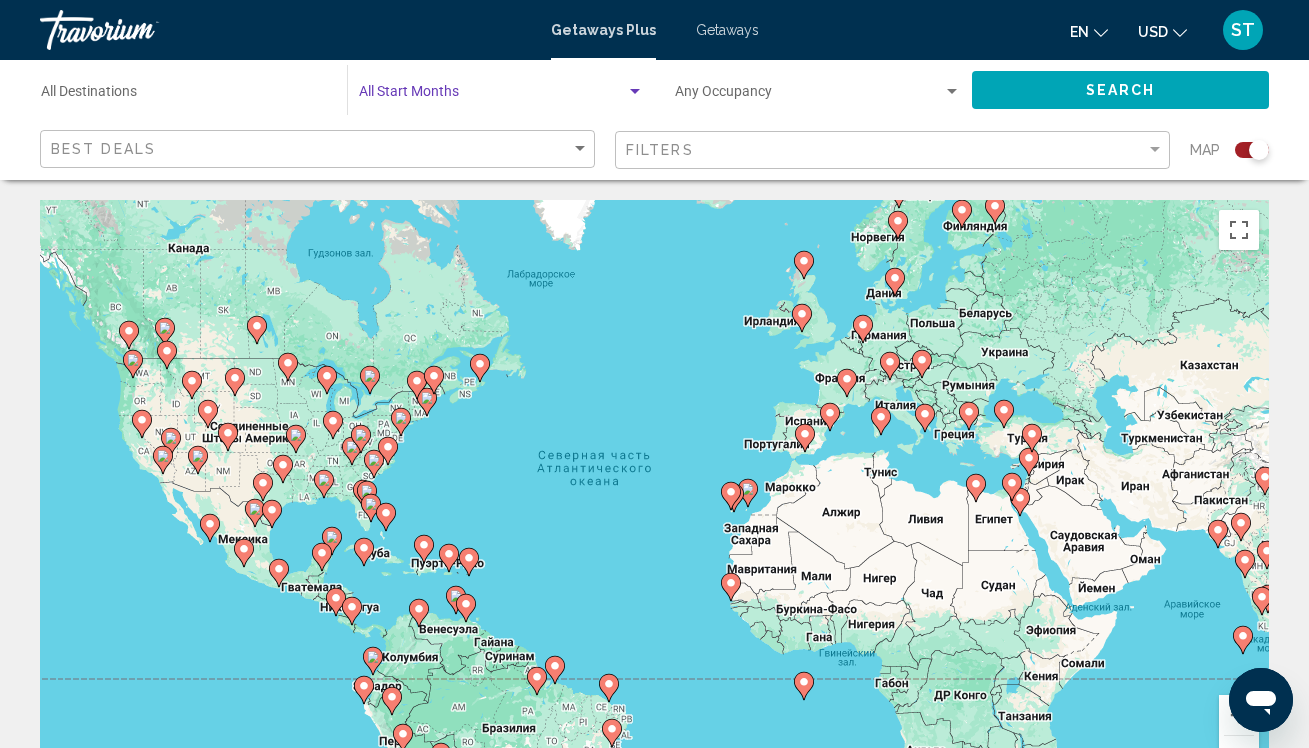 click at bounding box center [492, 96] 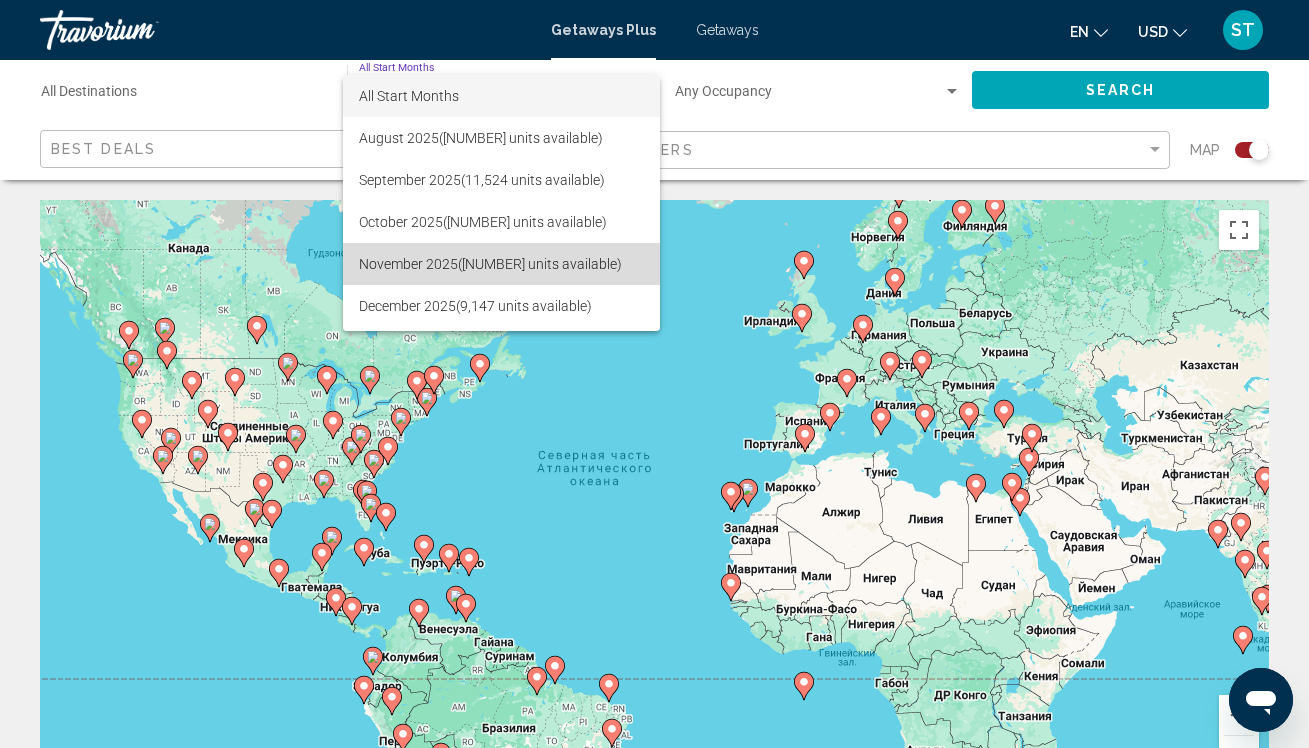 click on "November 2025  ([NUMBER] units available)" at bounding box center [501, 264] 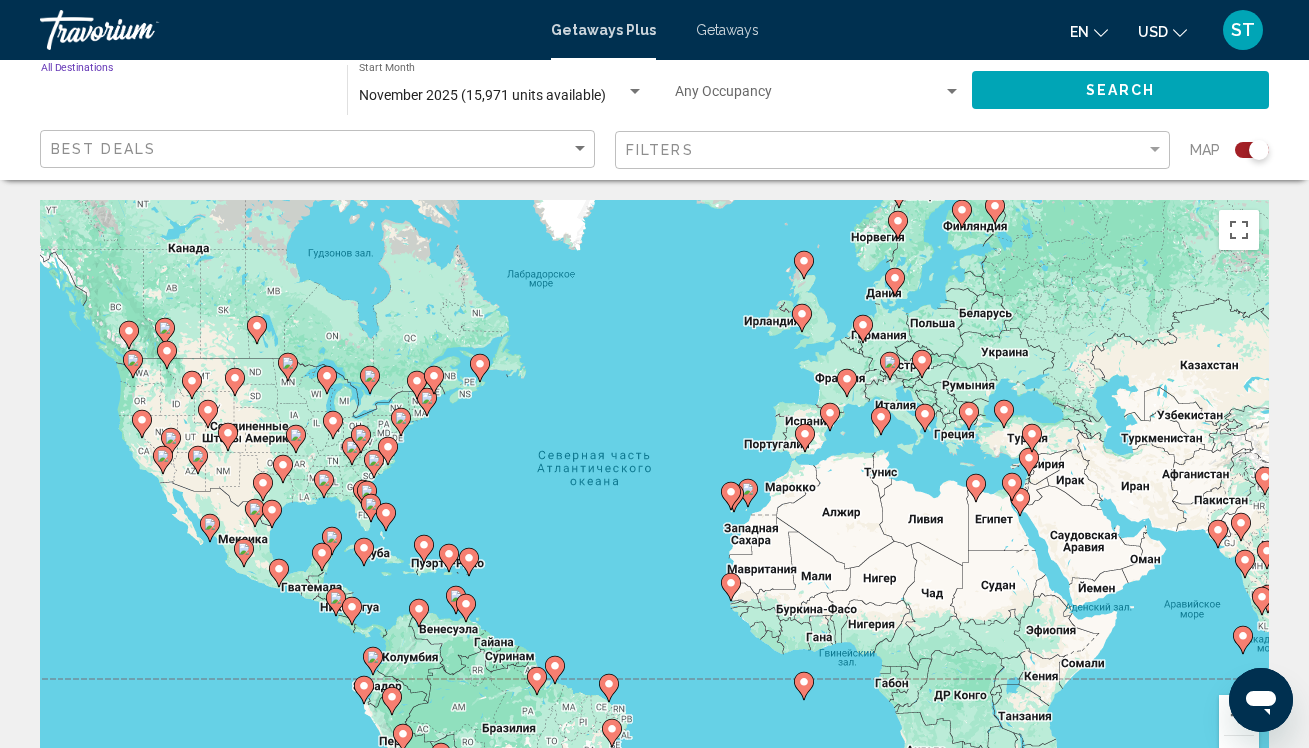 click on "Destination All Destinations" at bounding box center (184, 96) 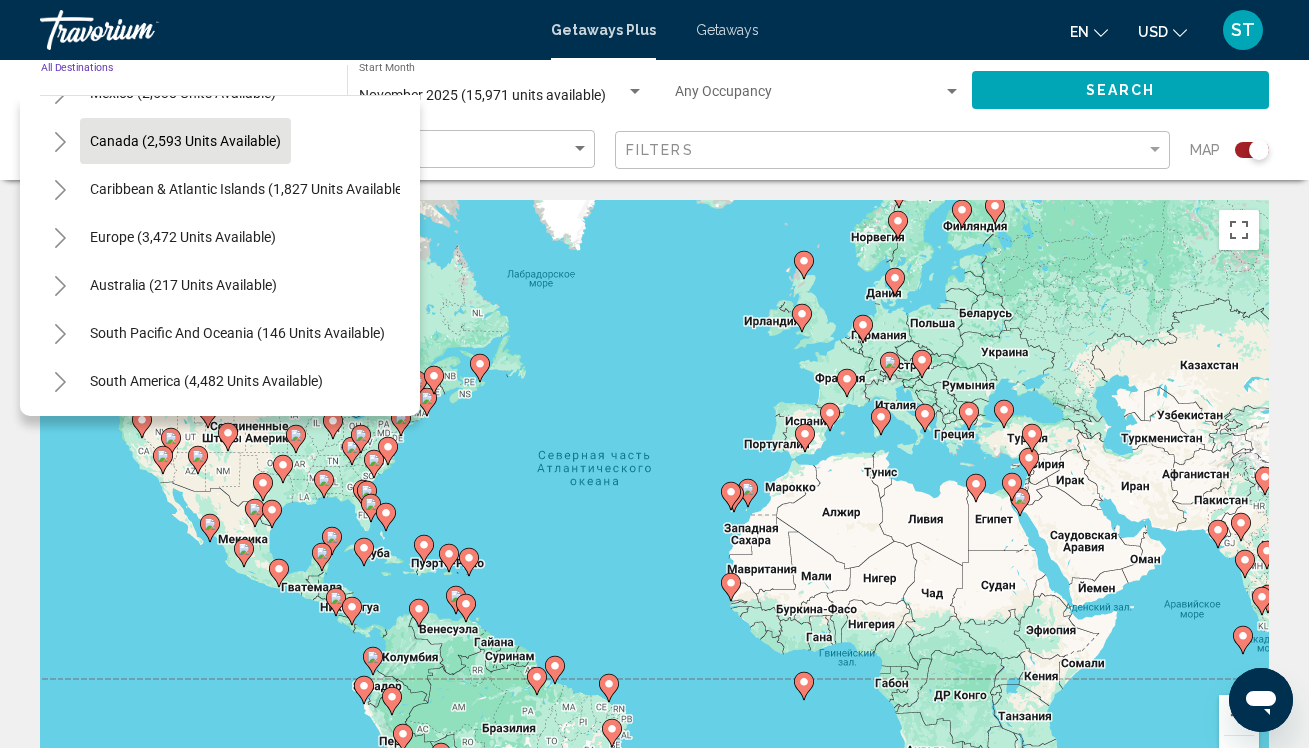 scroll, scrollTop: 131, scrollLeft: 0, axis: vertical 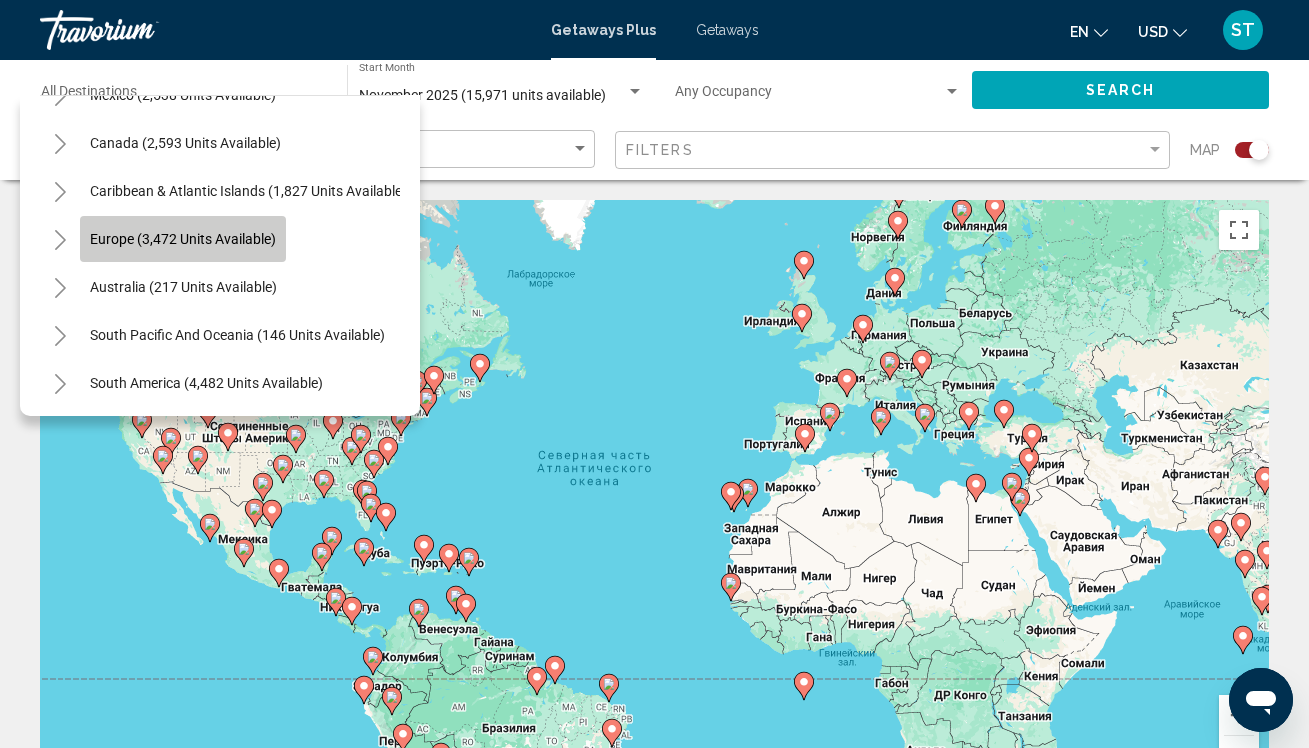 click on "Europe (3,472 units available)" 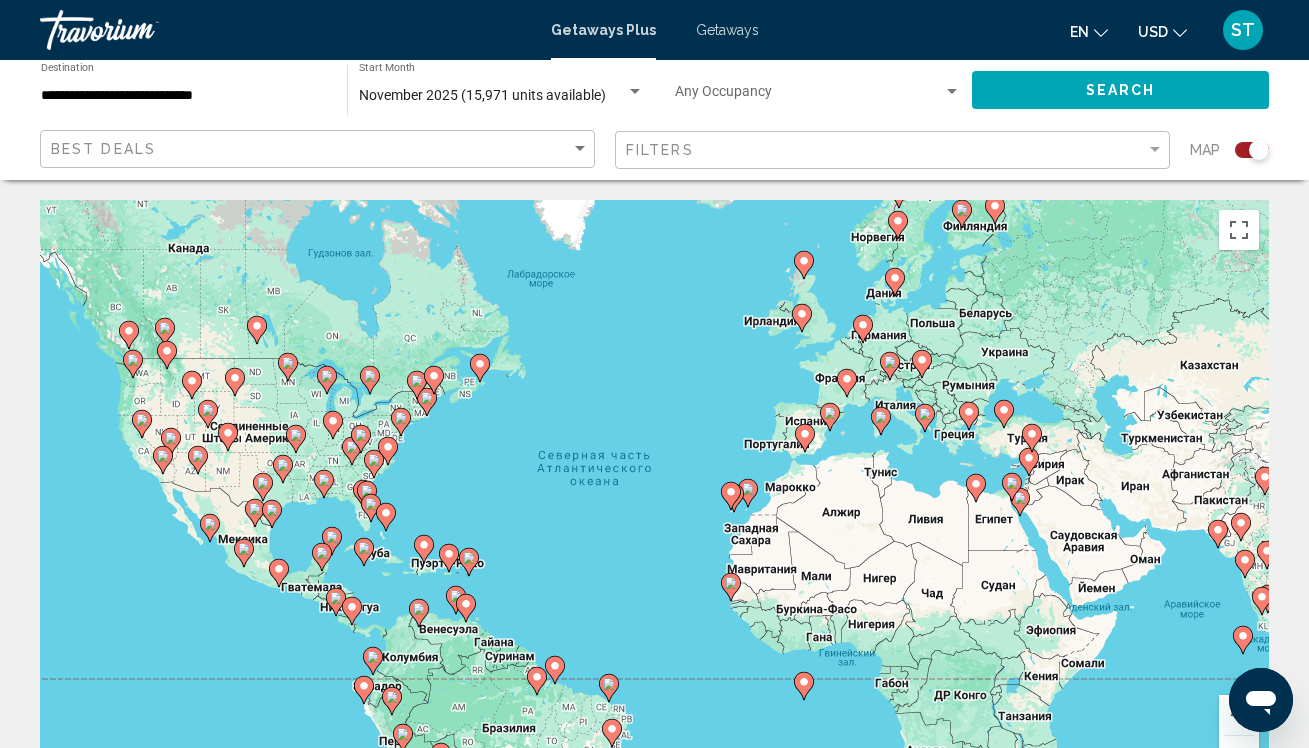 click on "Occupancy Any Occupancy" 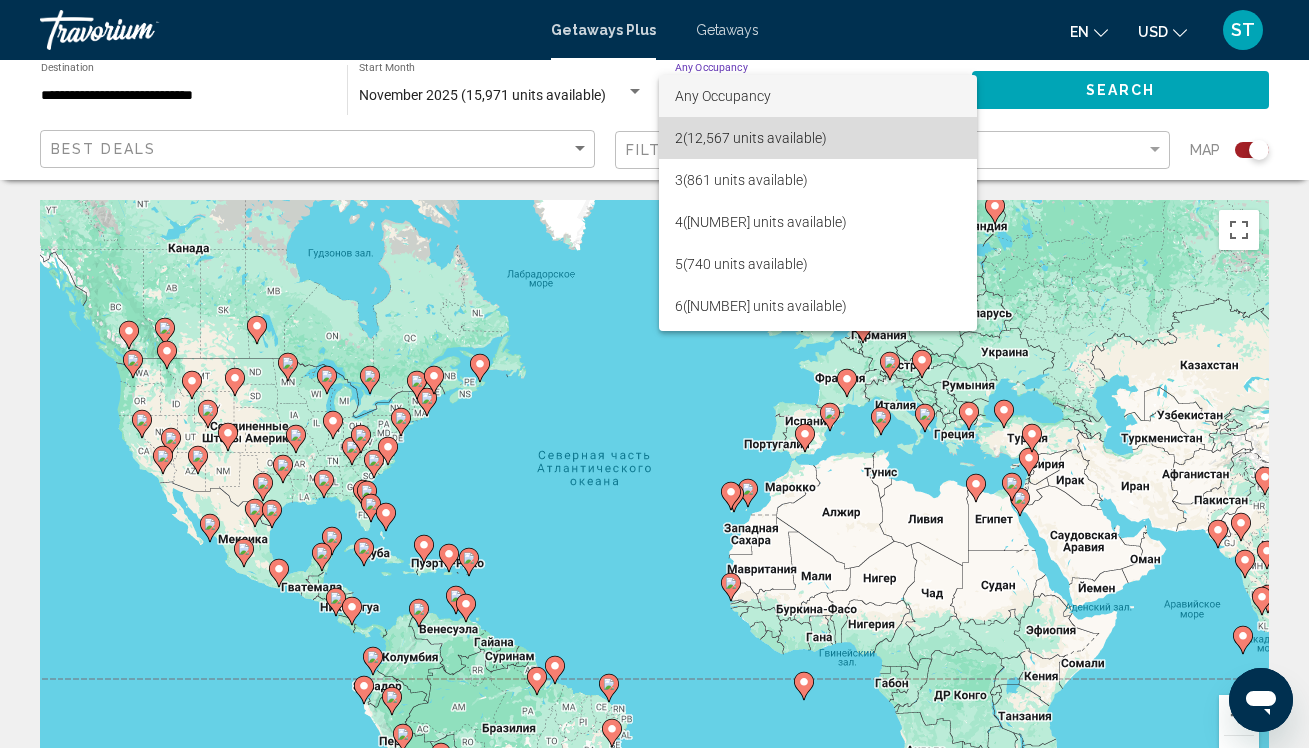 click on "2  ([NUMBER] units available)" at bounding box center (818, 138) 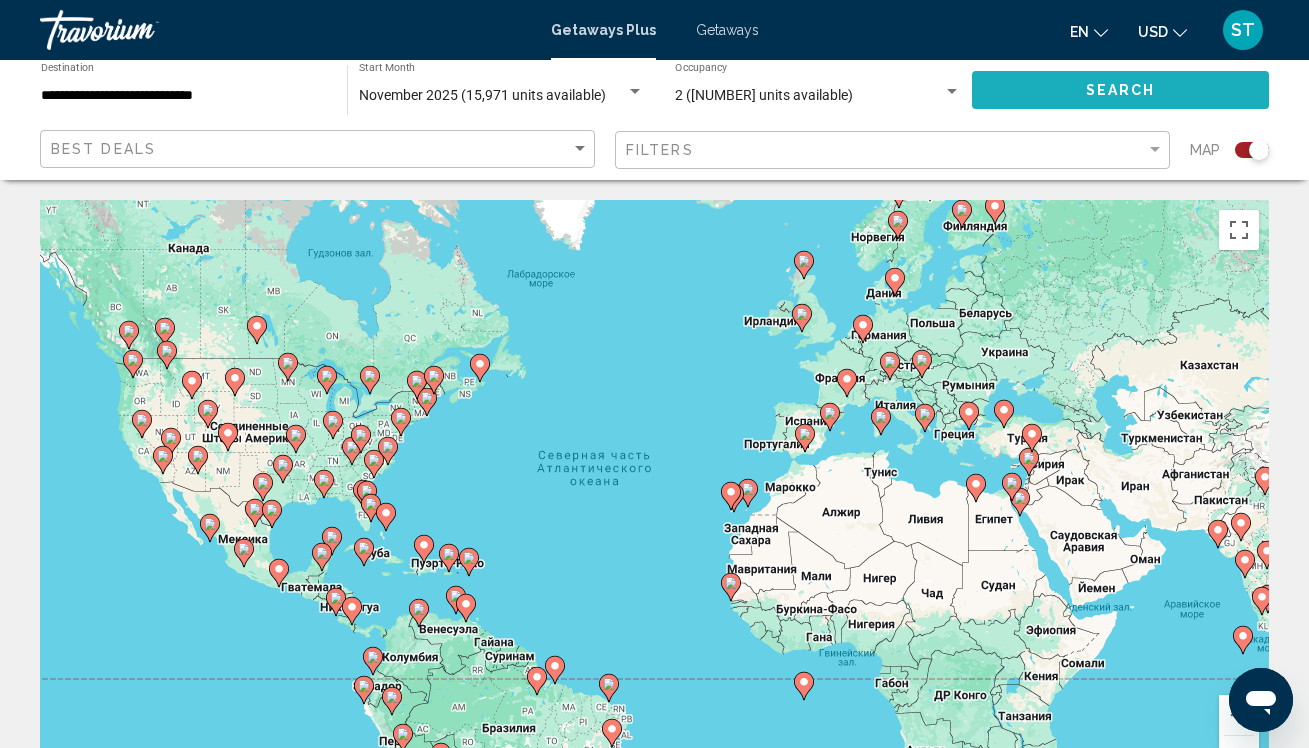 click on "Search" 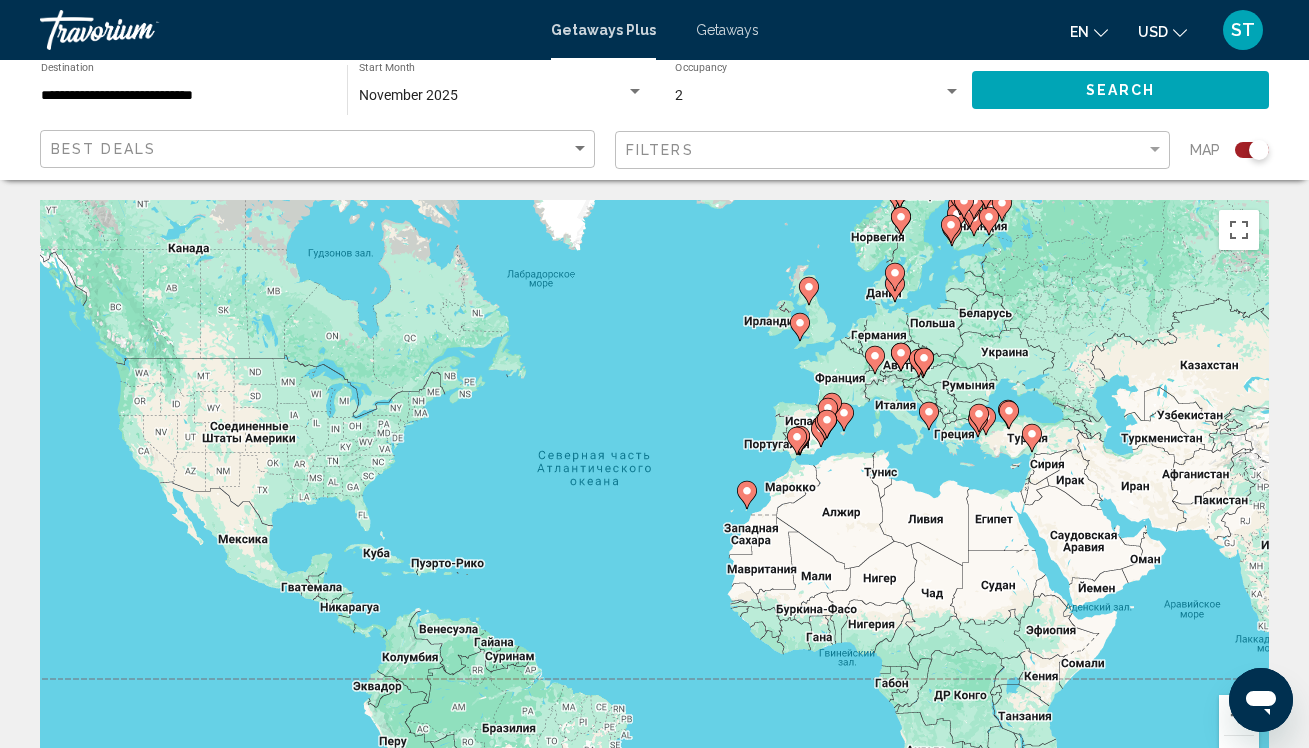 click 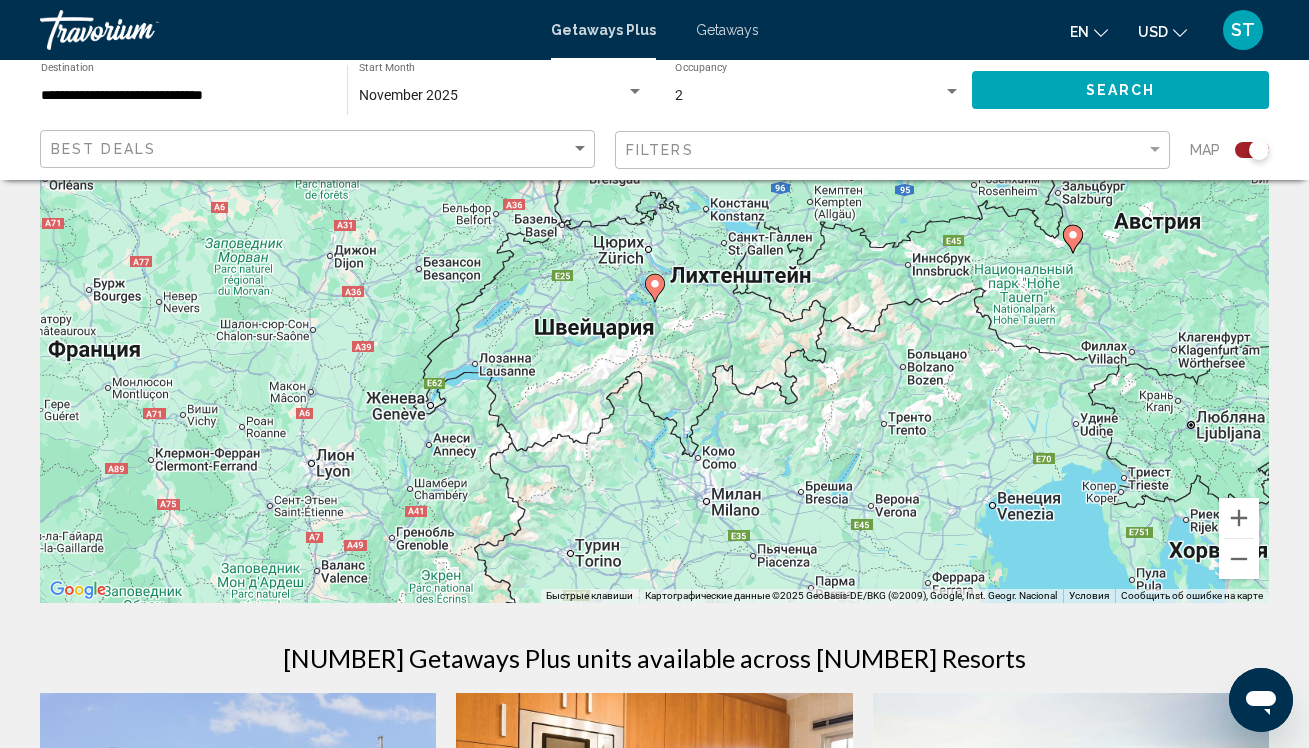 scroll, scrollTop: 0, scrollLeft: 0, axis: both 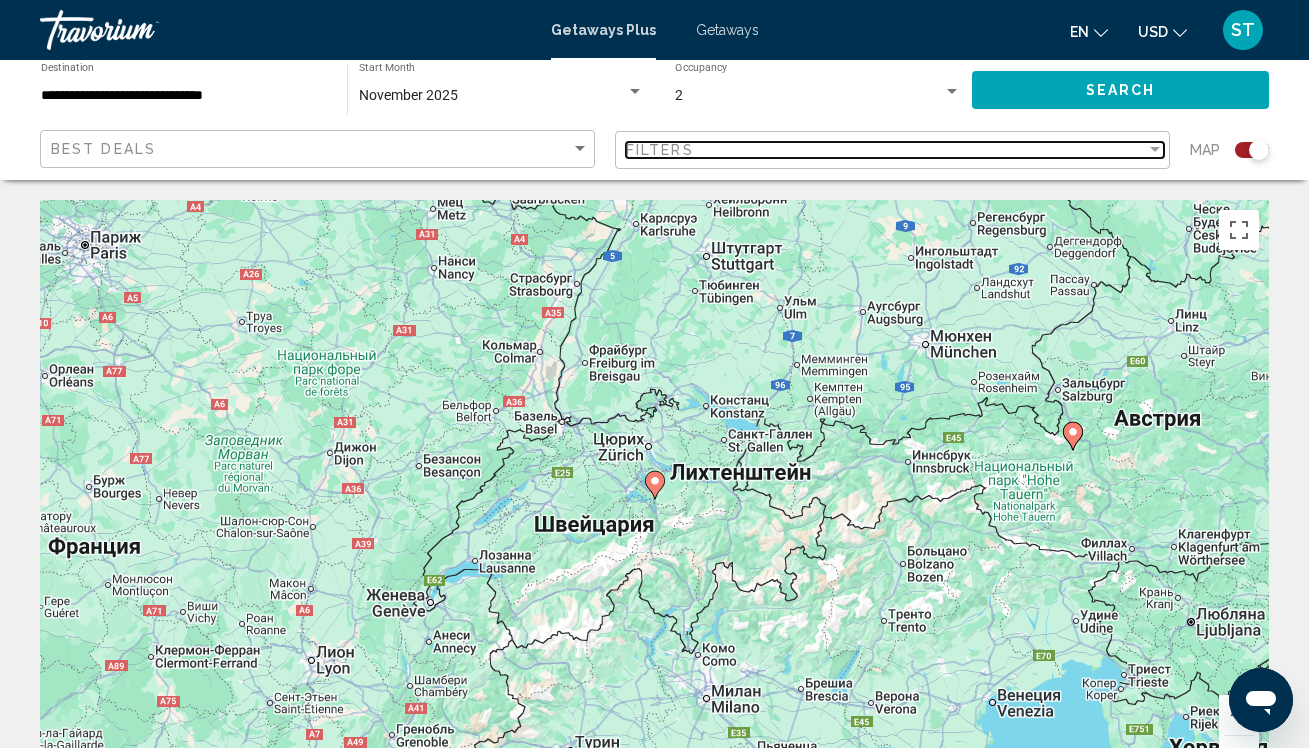 click on "Filters" at bounding box center [660, 150] 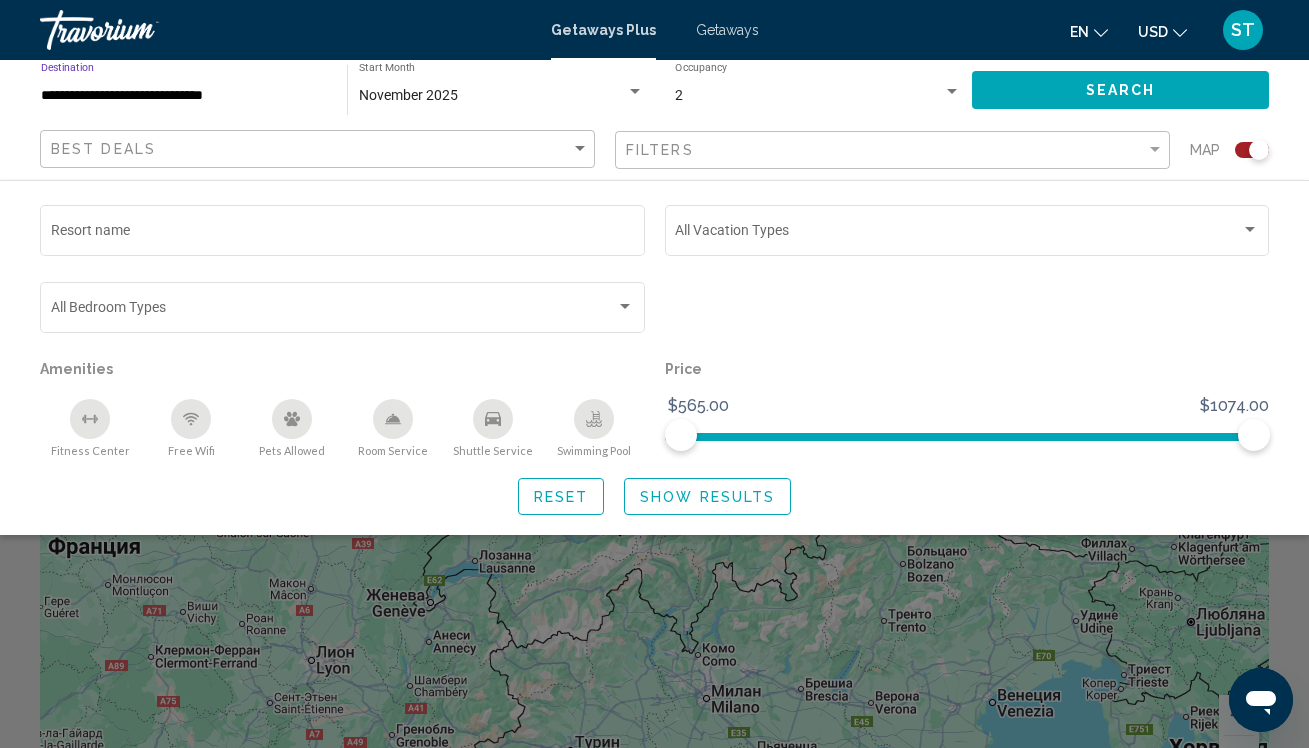 click on "**********" at bounding box center [184, 96] 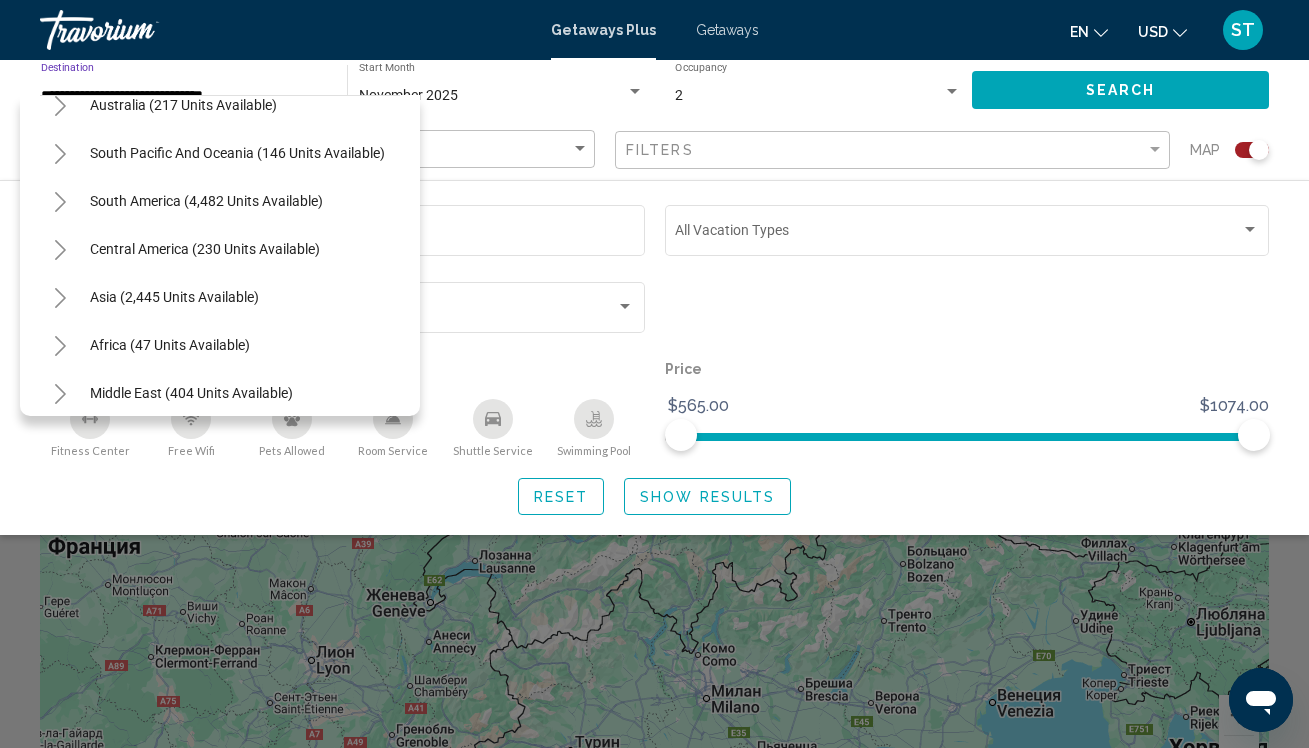 scroll, scrollTop: 1188, scrollLeft: 0, axis: vertical 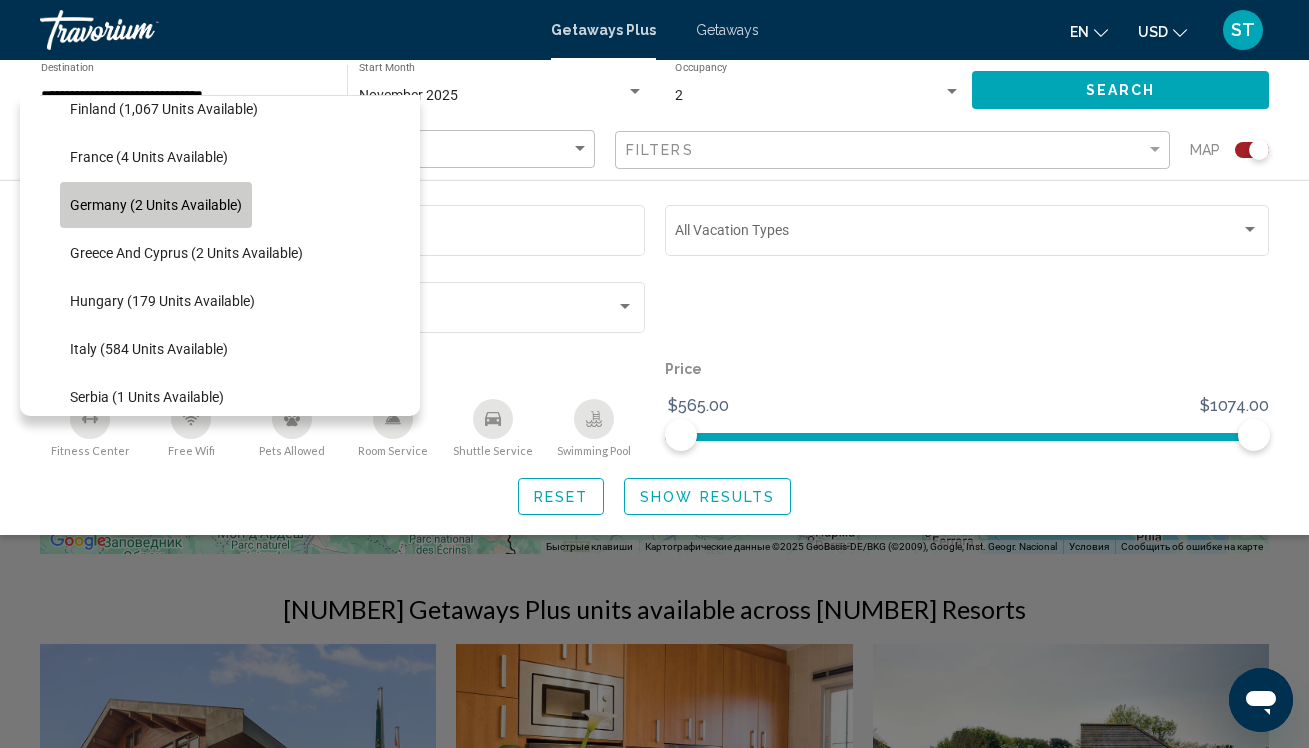 click on "Germany (2 units available)" 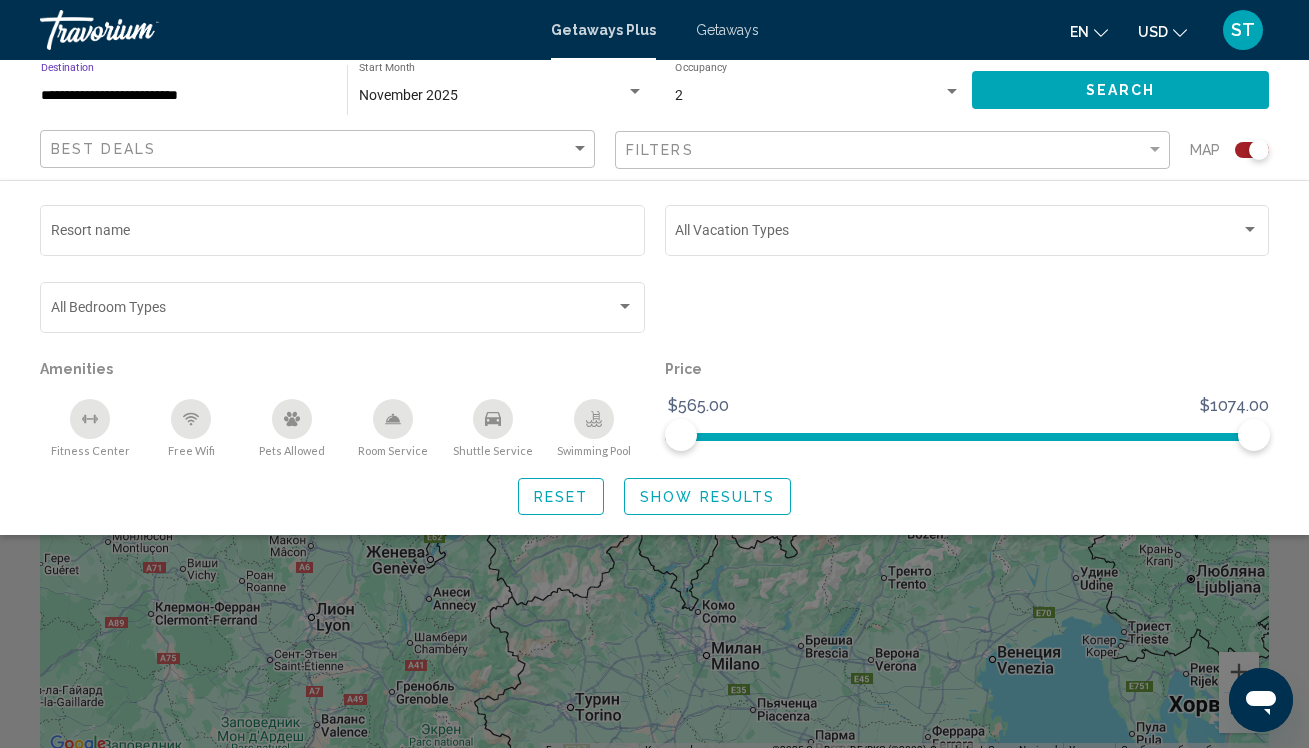 scroll, scrollTop: 0, scrollLeft: 0, axis: both 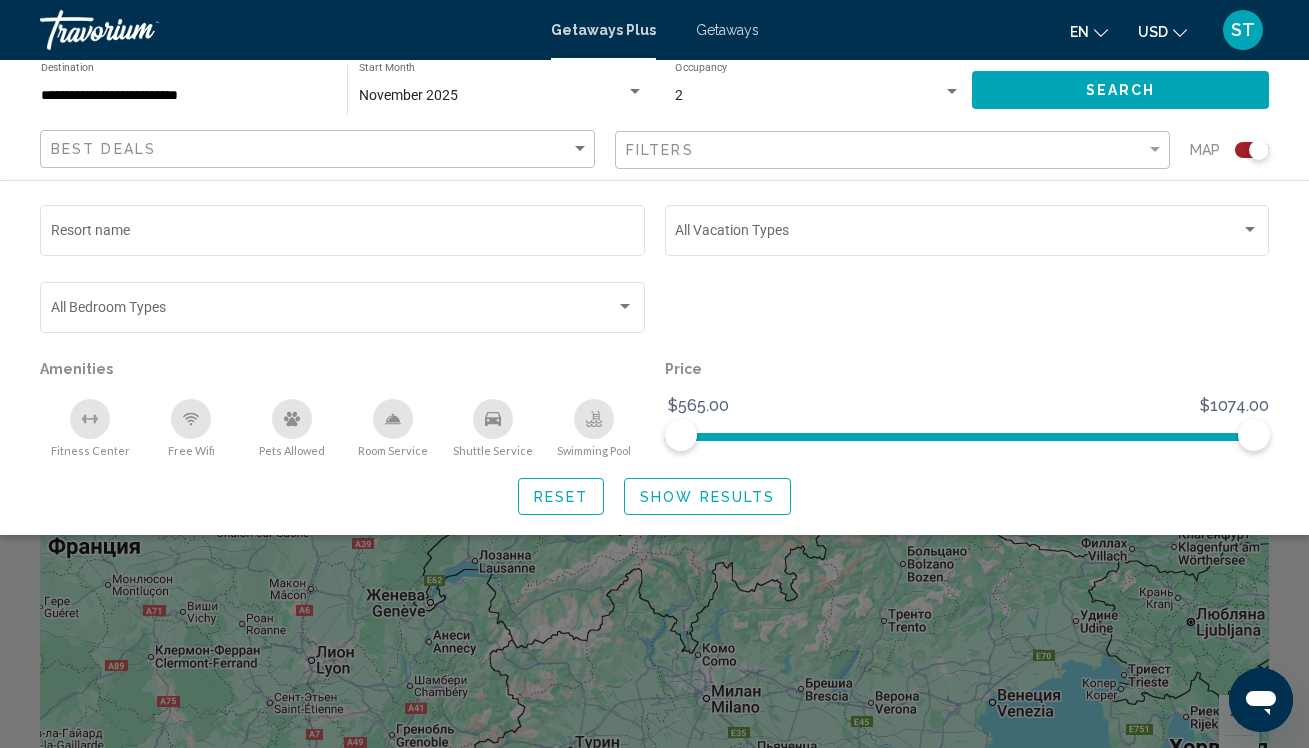 drag, startPoint x: 1259, startPoint y: 148, endPoint x: 1218, endPoint y: 148, distance: 41 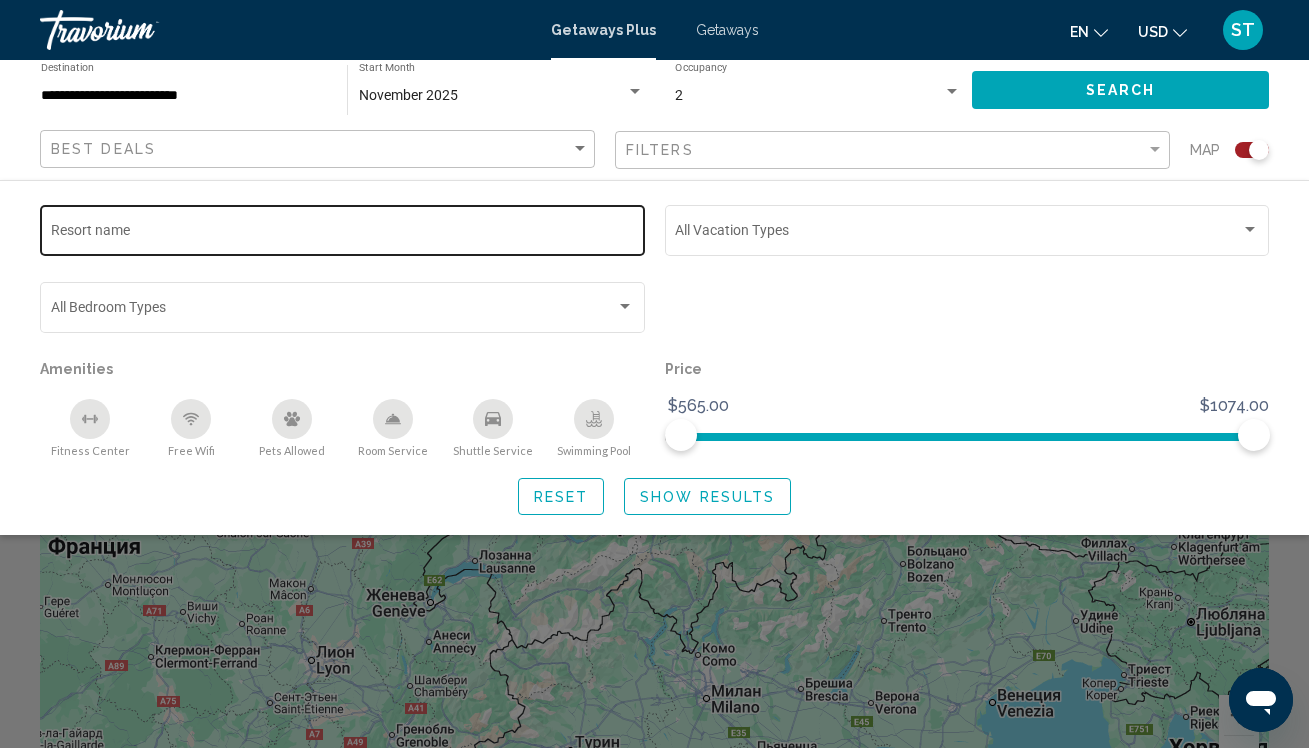 click on "Resort name" 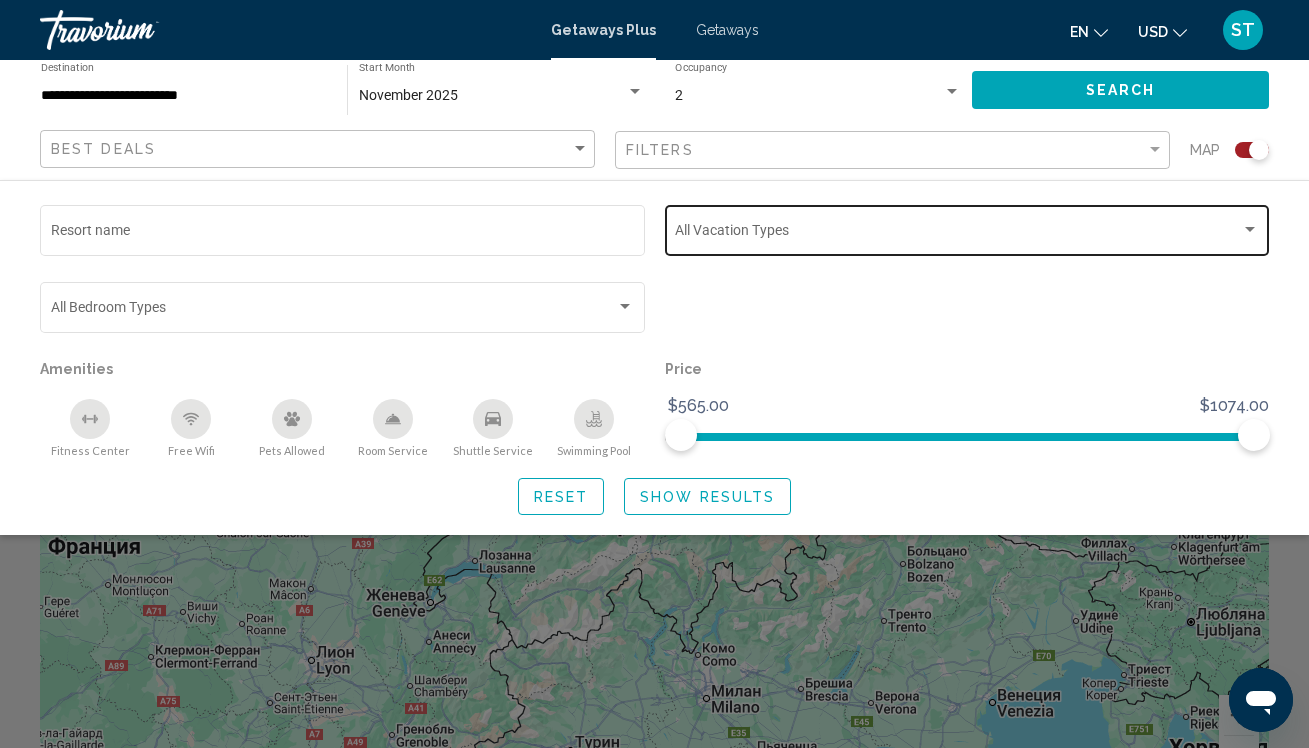 click on "Vacation Types All Vacation Types" 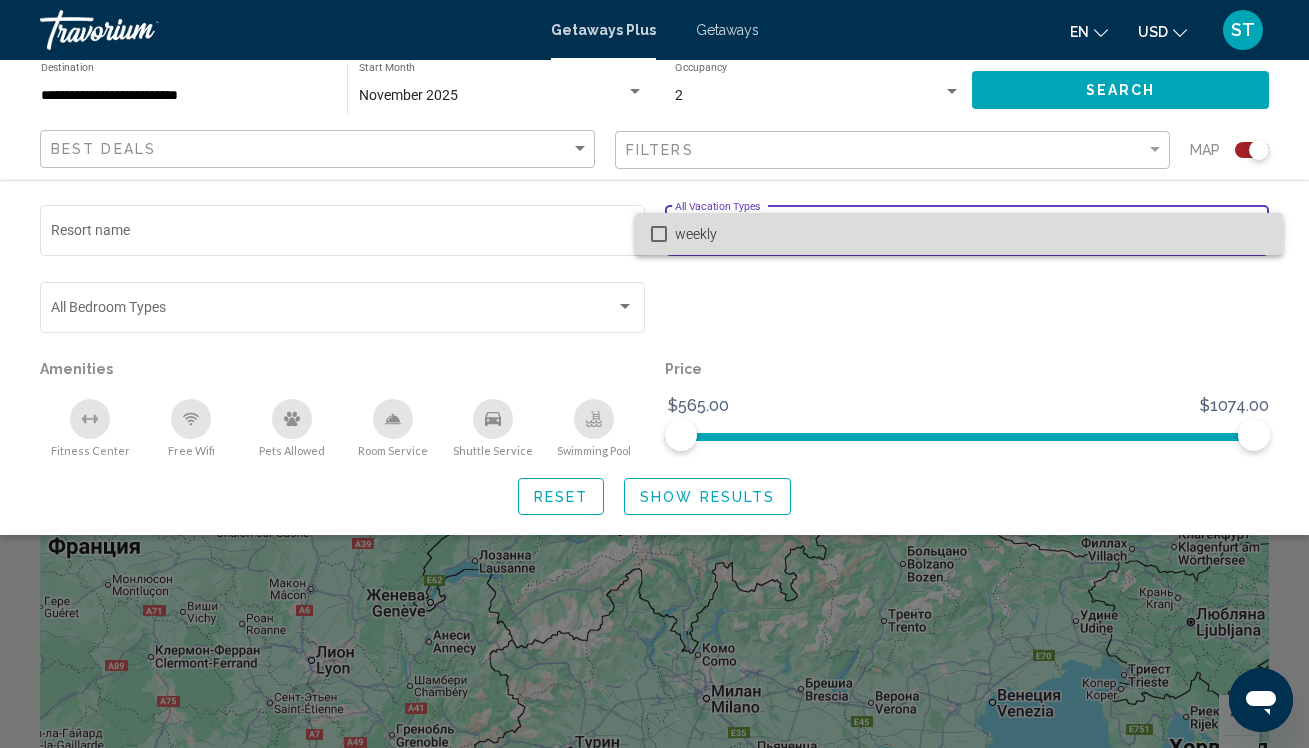 click on "weekly" at bounding box center [971, 234] 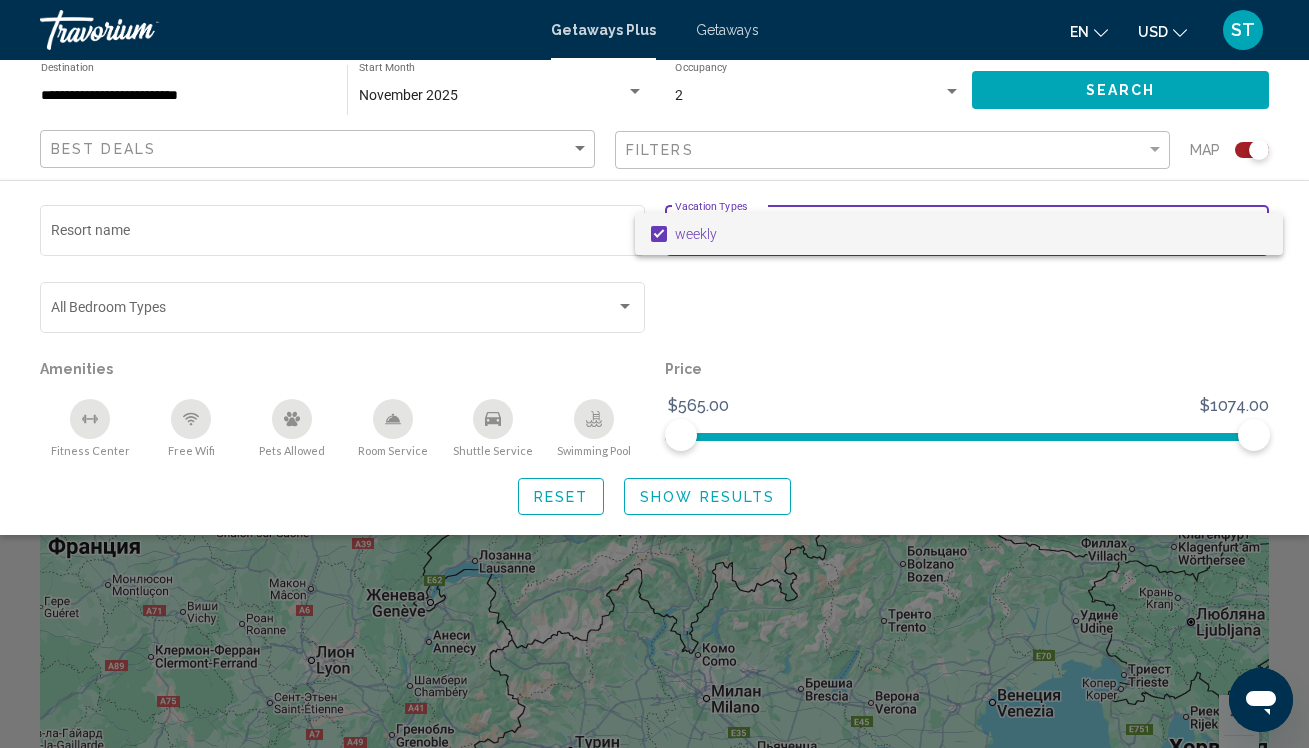 click at bounding box center (654, 374) 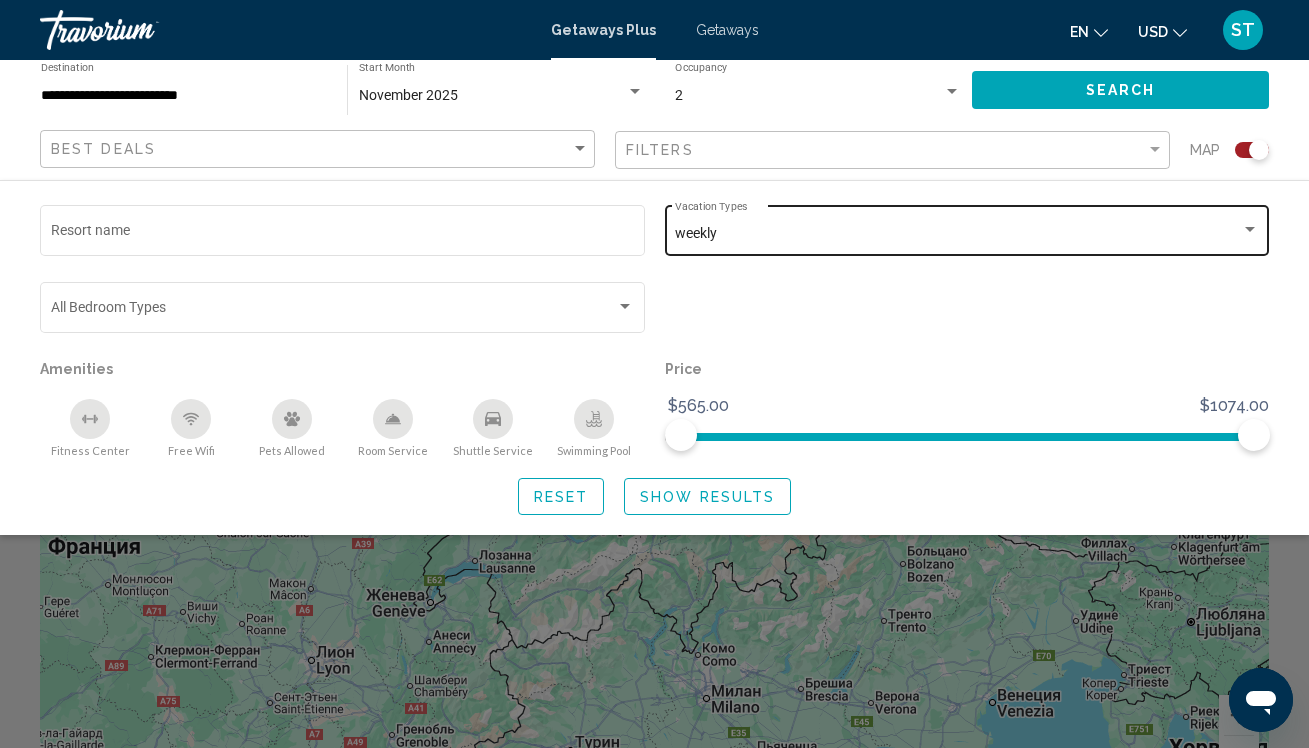 click on "weekly Vacation Types All Vacation Types" 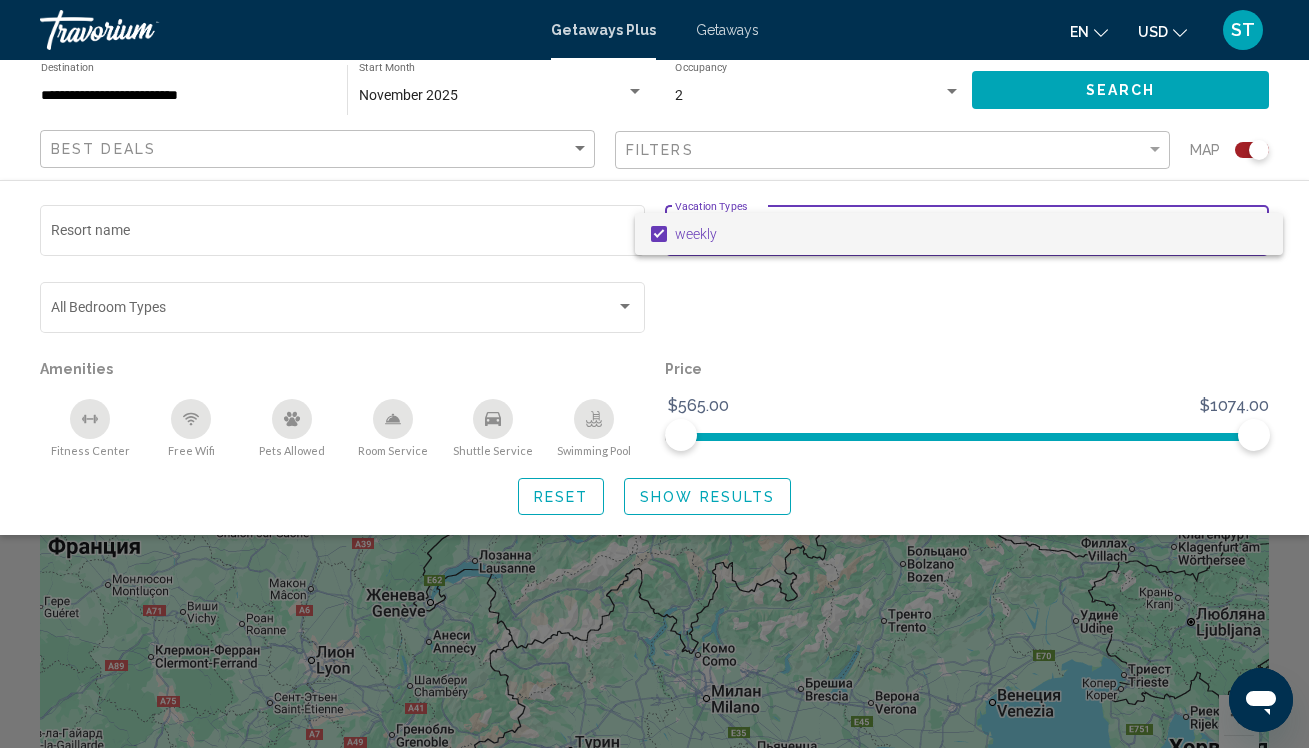 click at bounding box center (659, 234) 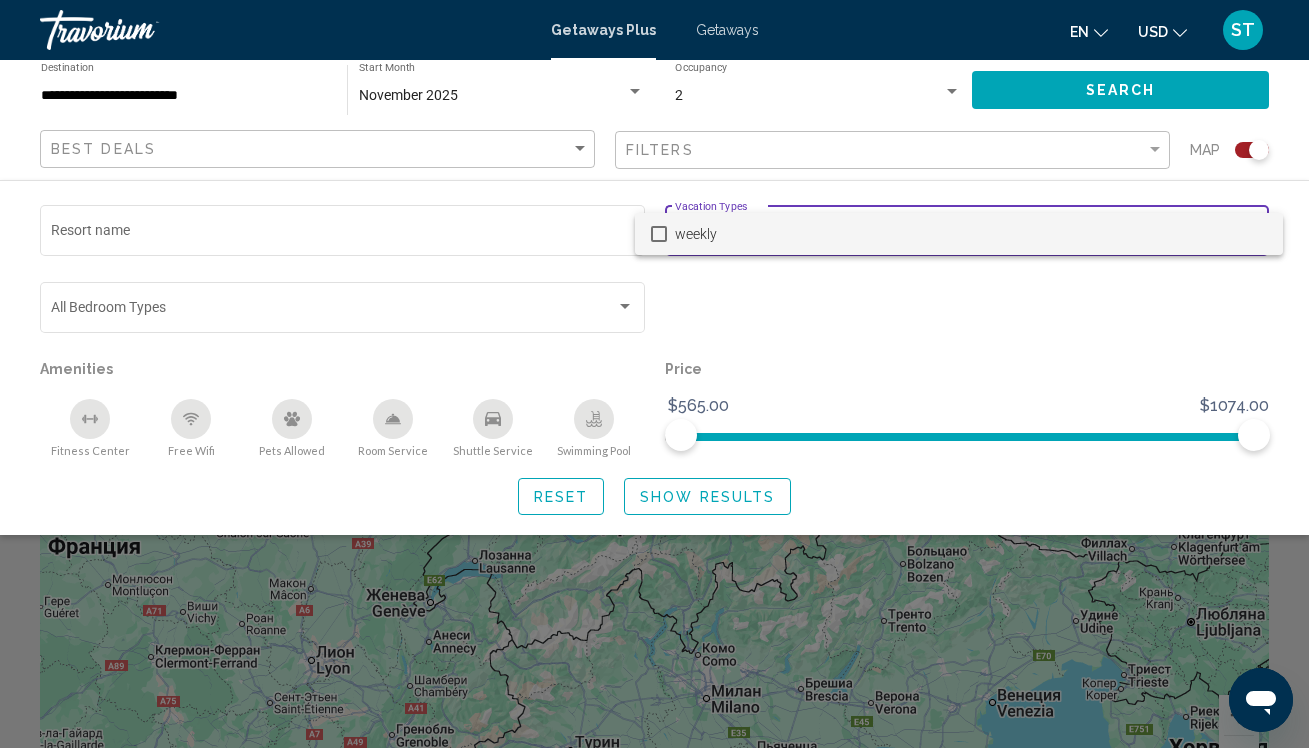 click at bounding box center (654, 374) 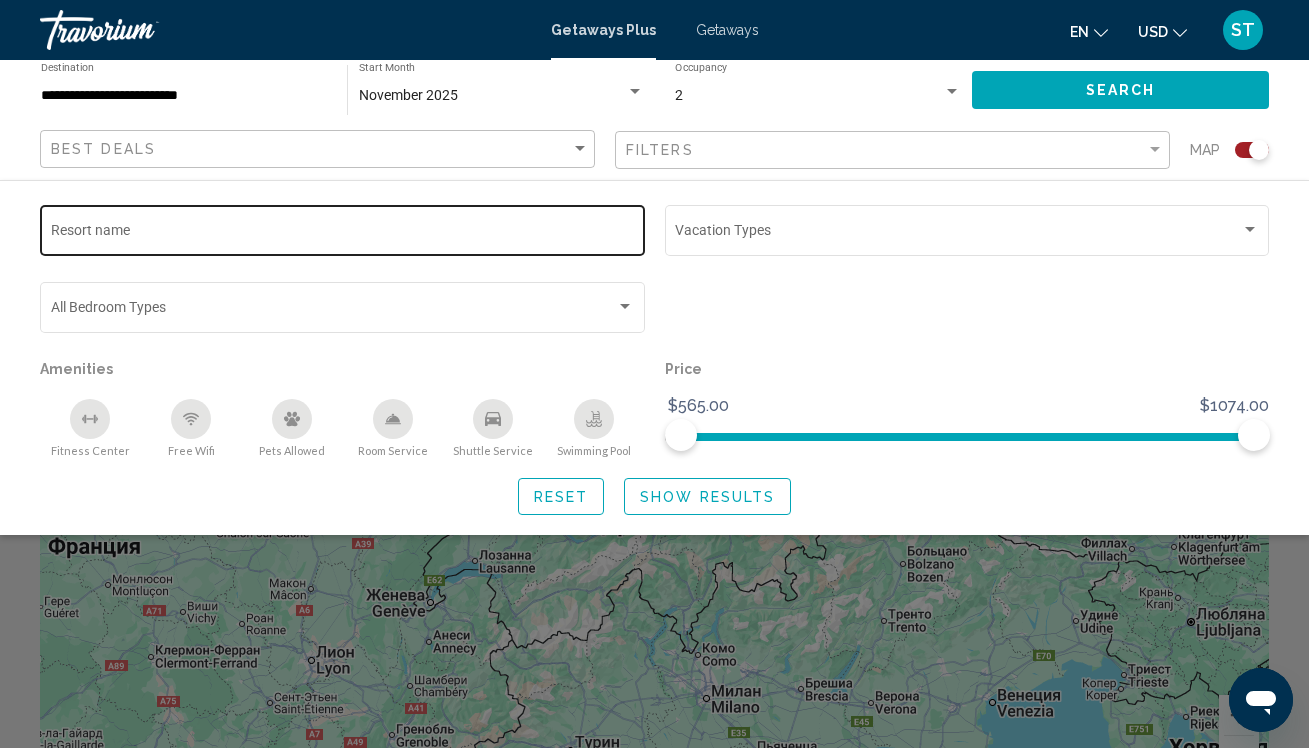 click on "Resort name" 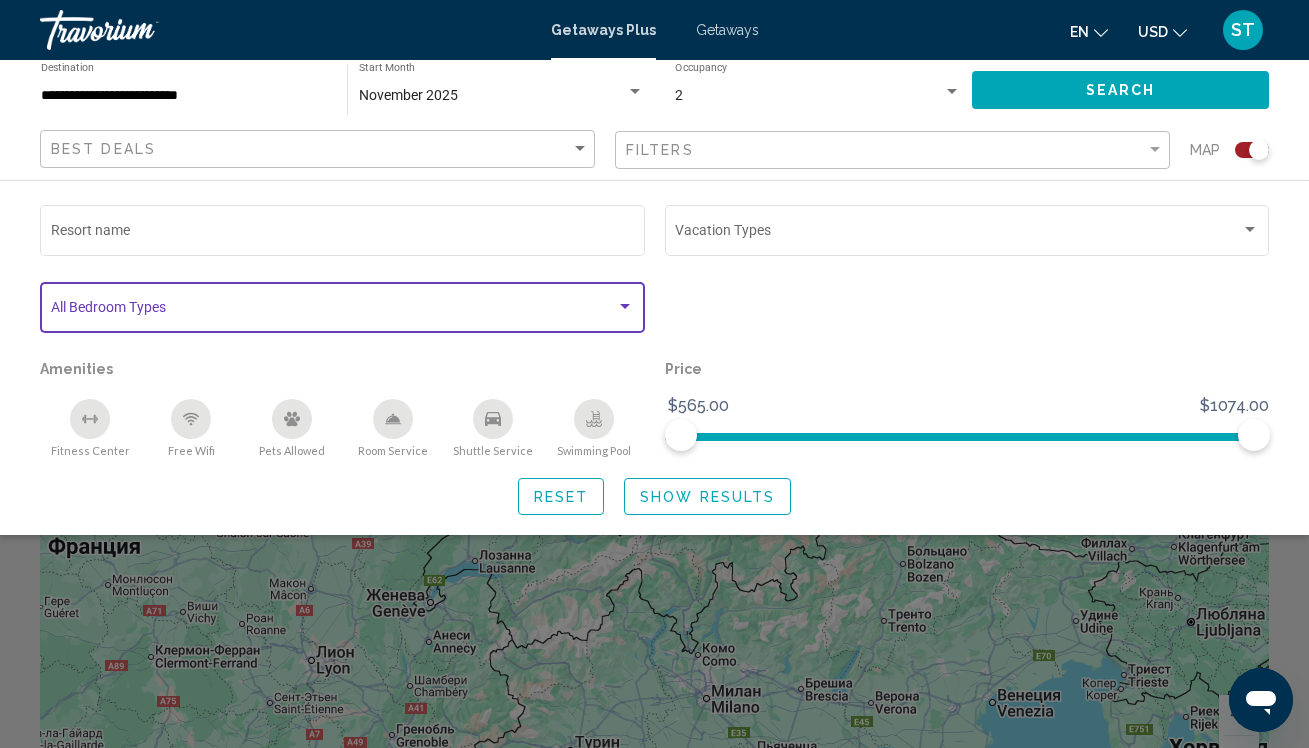 click at bounding box center (334, 311) 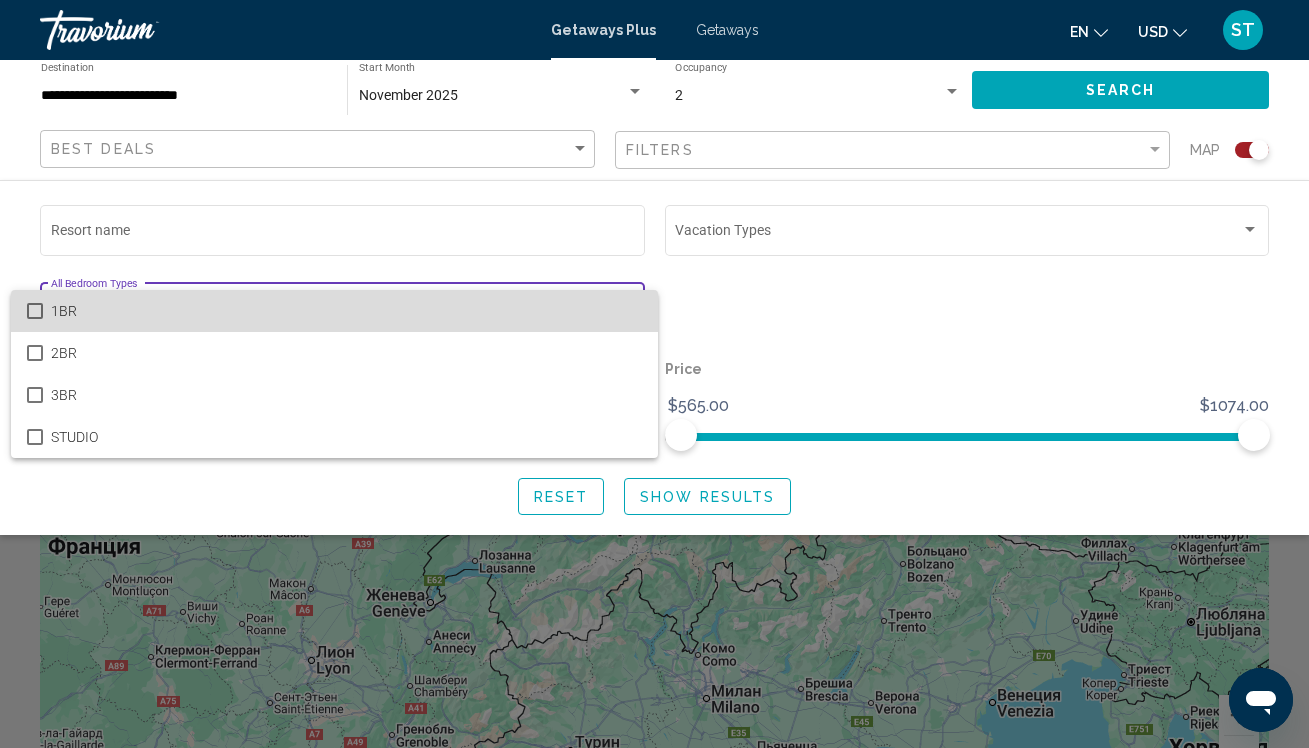 click at bounding box center (35, 311) 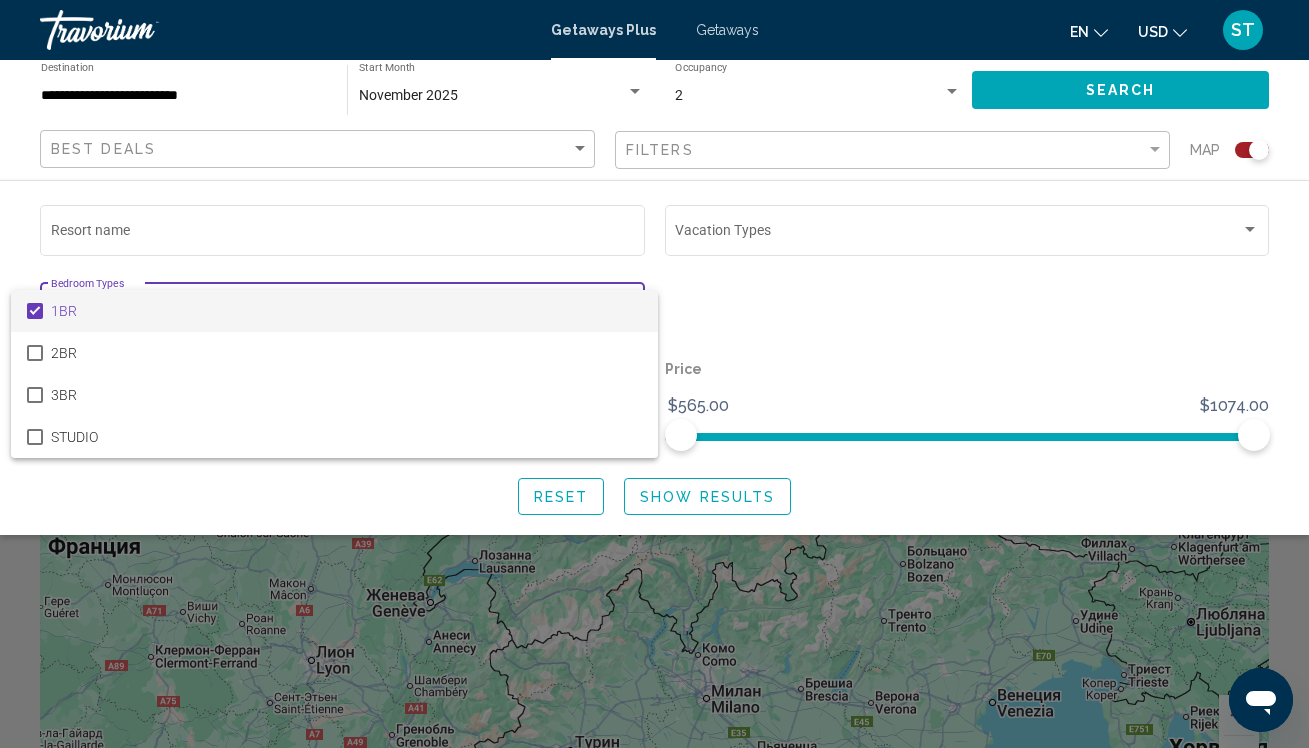 click at bounding box center (654, 374) 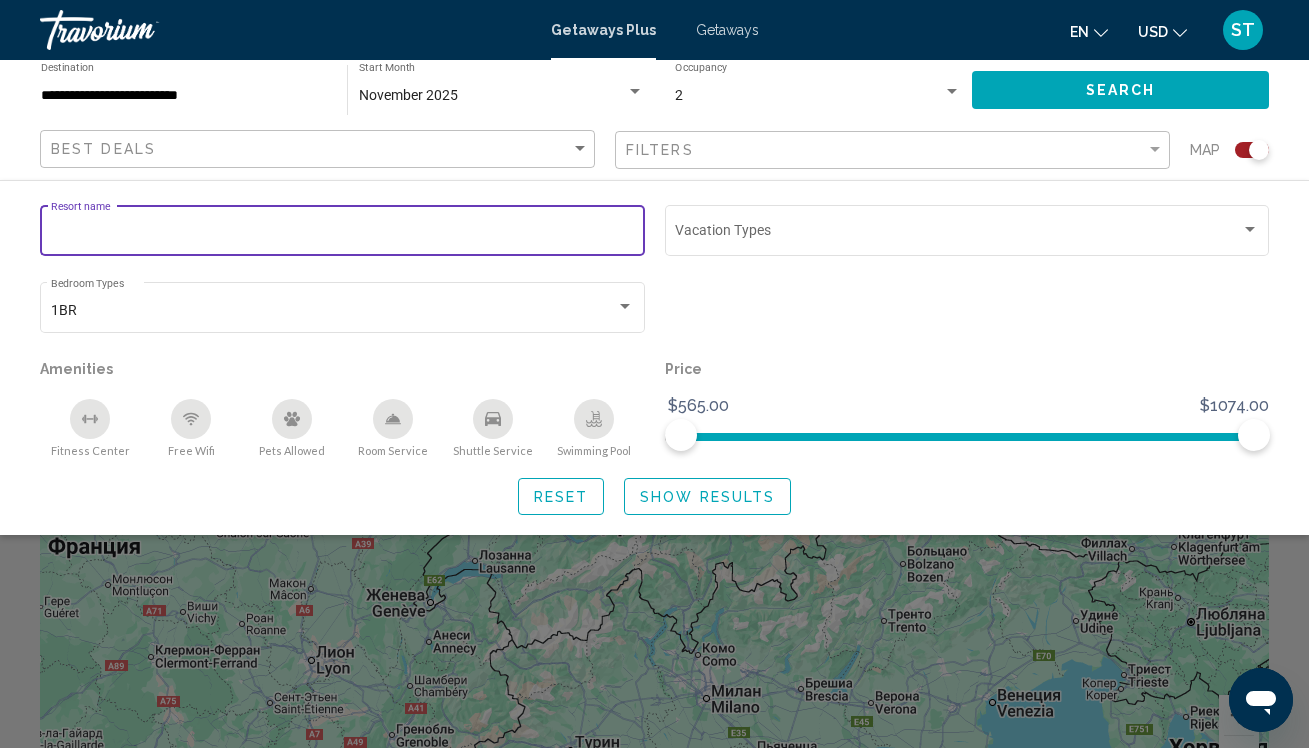 click on "Resort name" at bounding box center [343, 234] 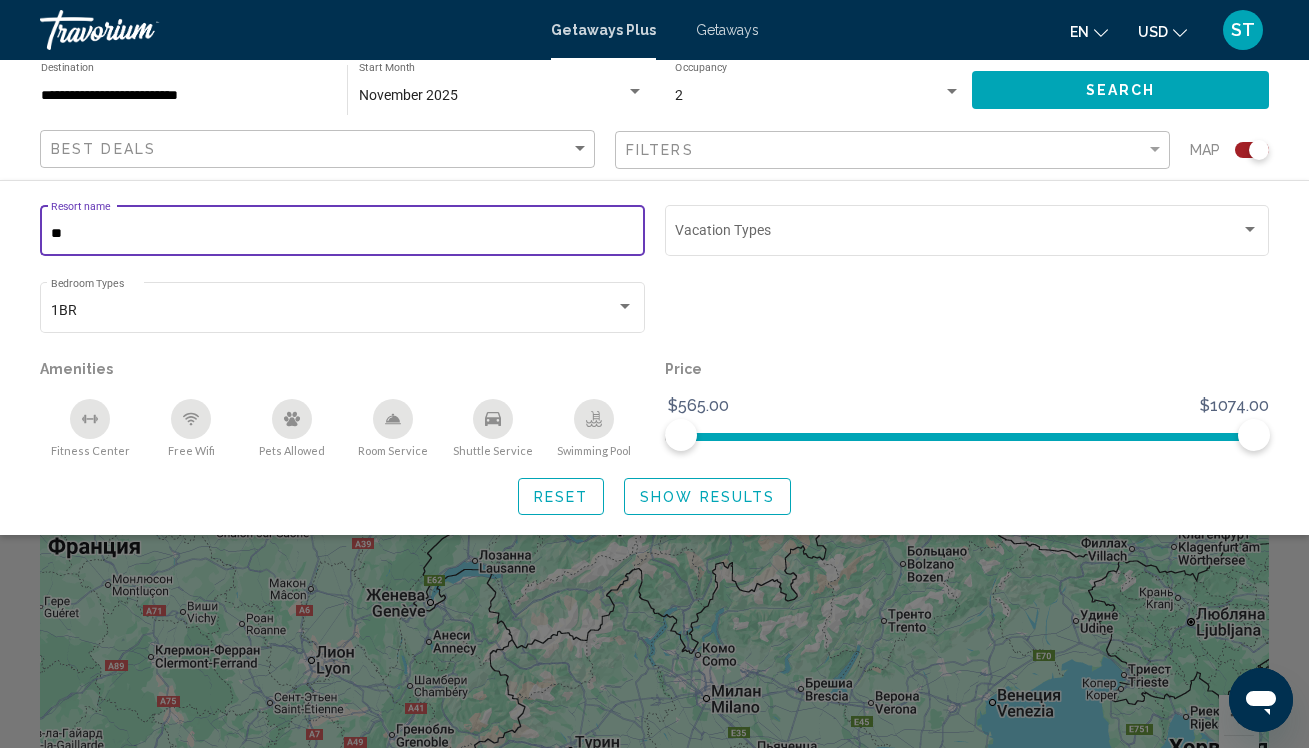 type on "*" 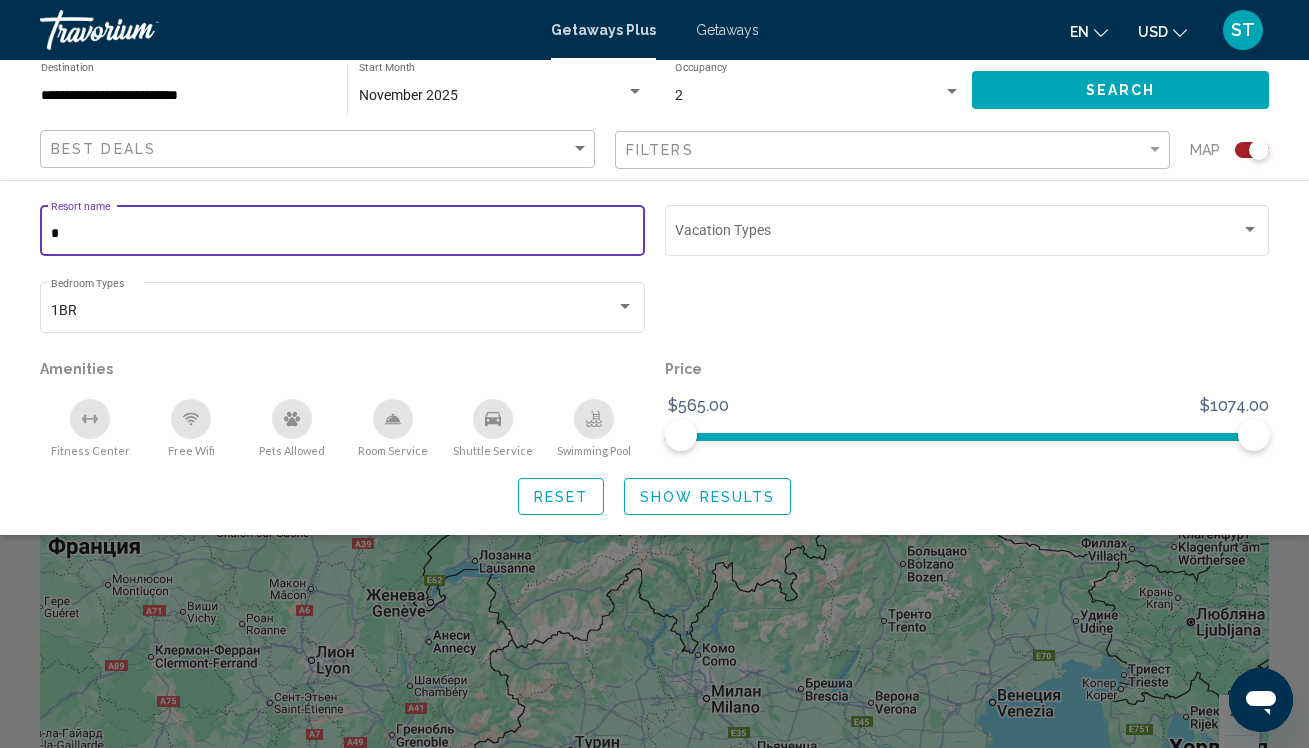 type 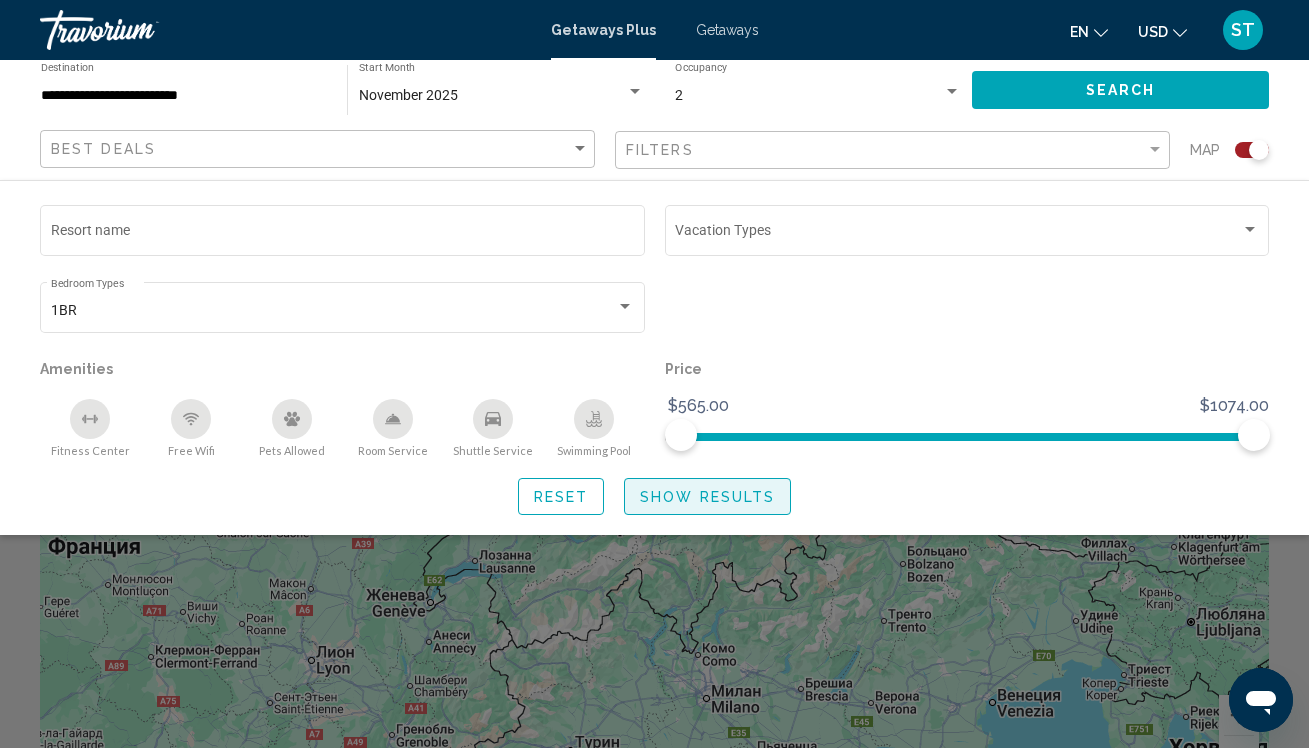 click on "Show Results" 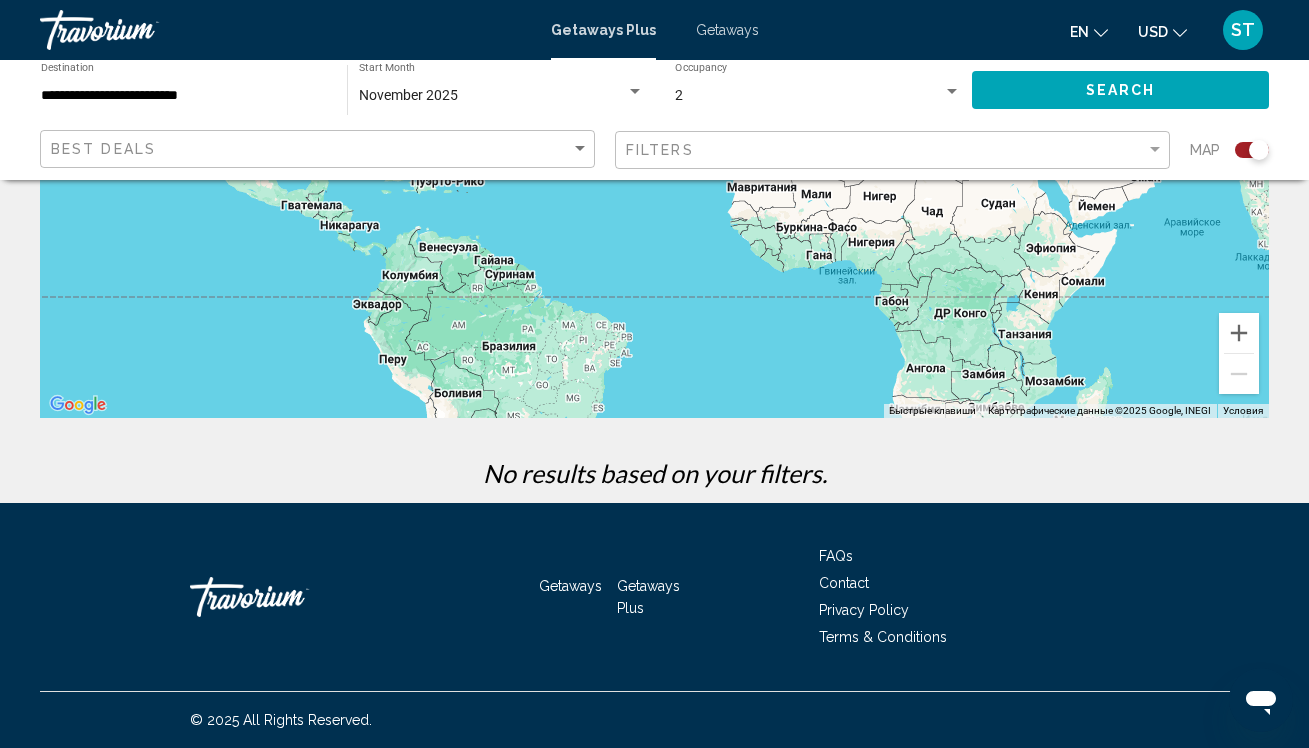 scroll, scrollTop: 0, scrollLeft: 0, axis: both 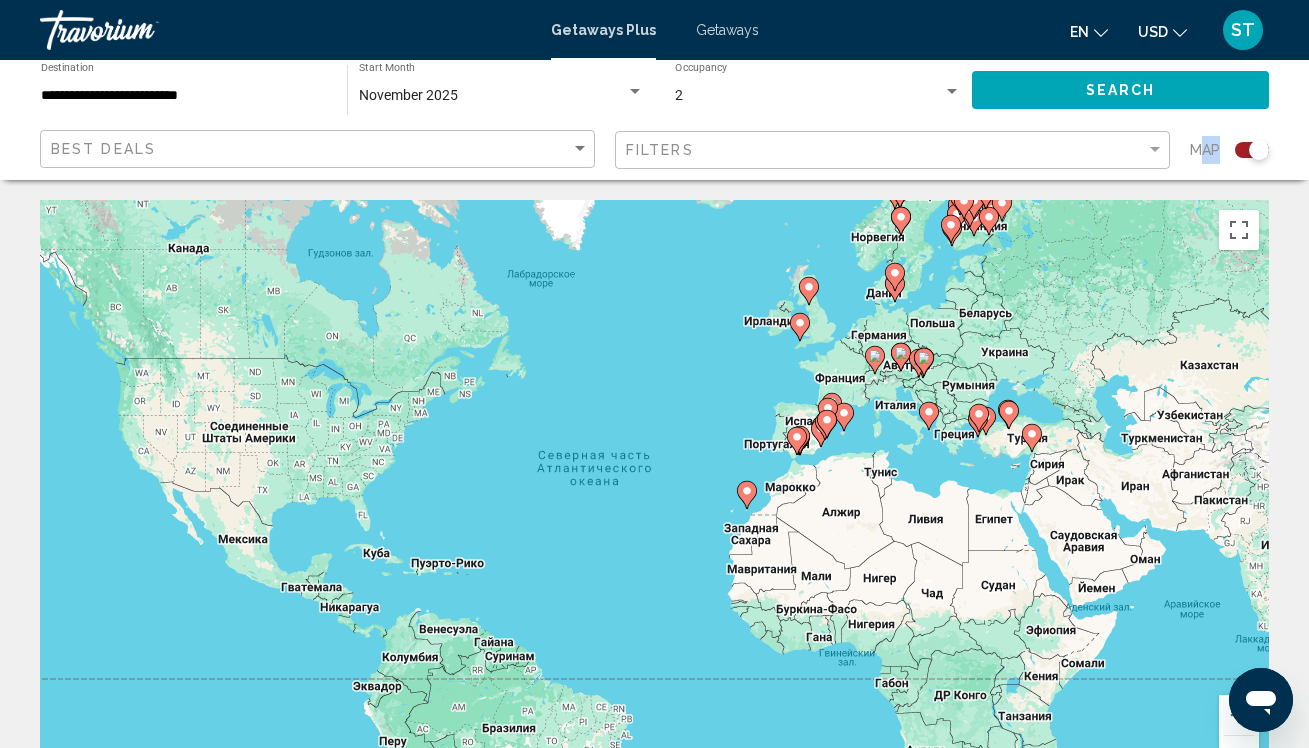 drag, startPoint x: 1263, startPoint y: 151, endPoint x: 1194, endPoint y: 160, distance: 69.58448 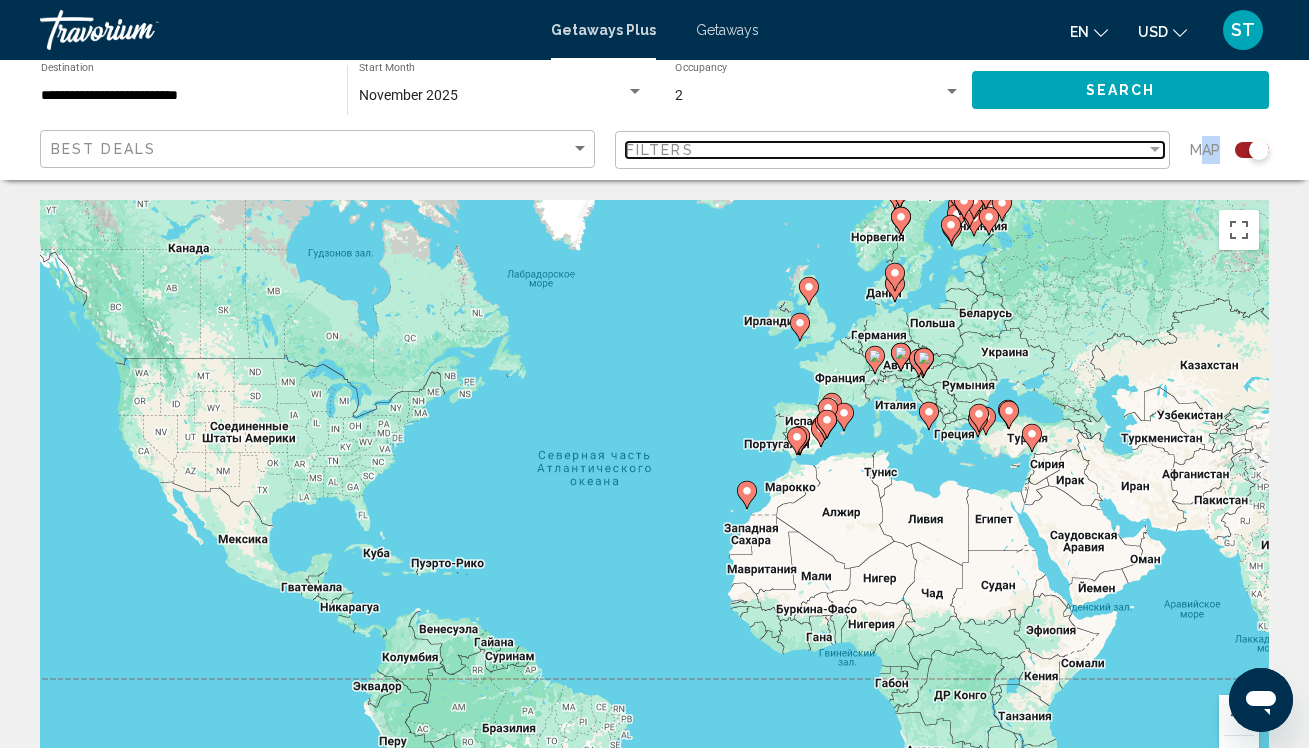 click on "Filters" at bounding box center (886, 150) 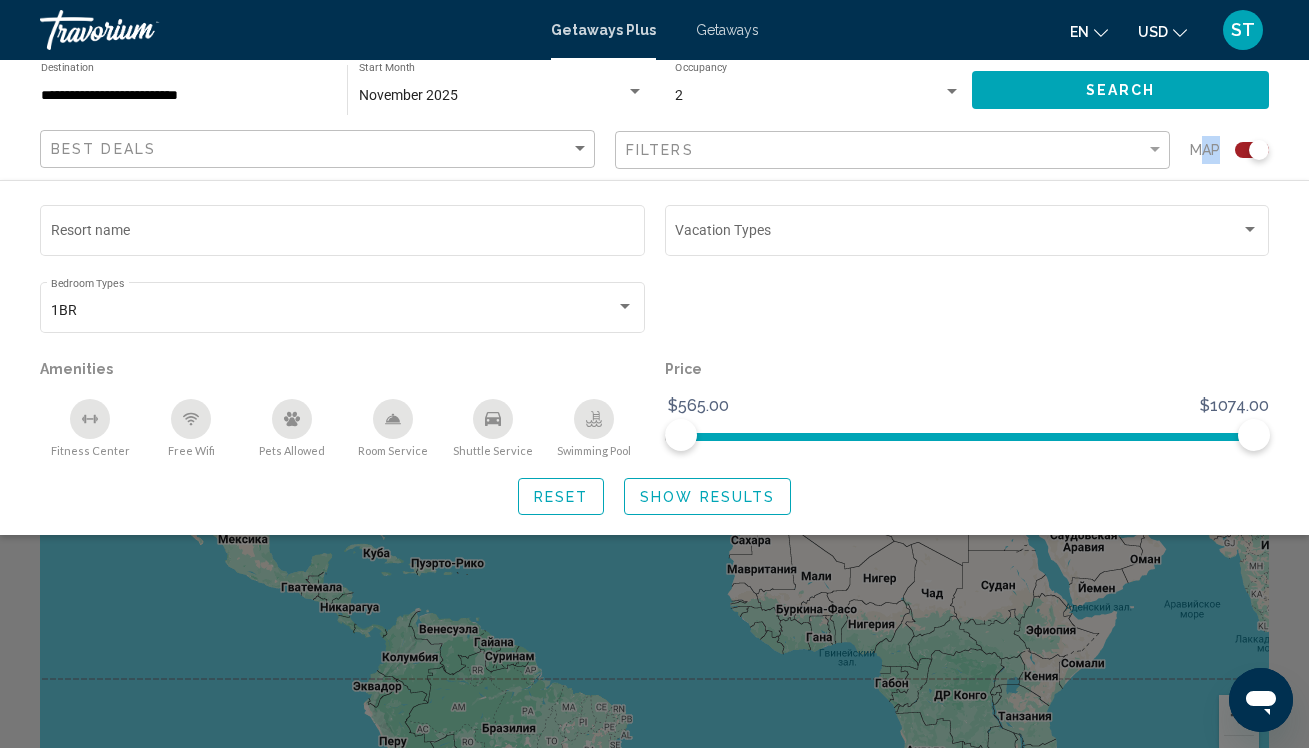 click on "Search" 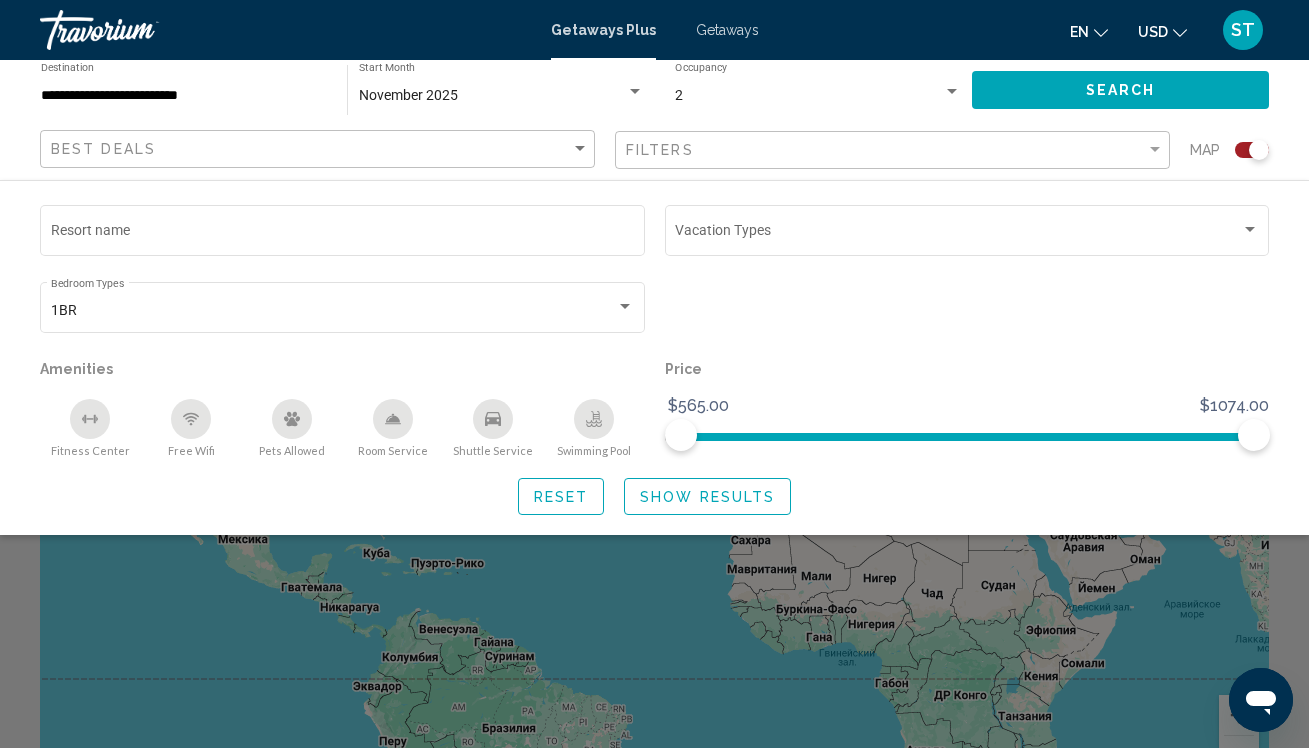click 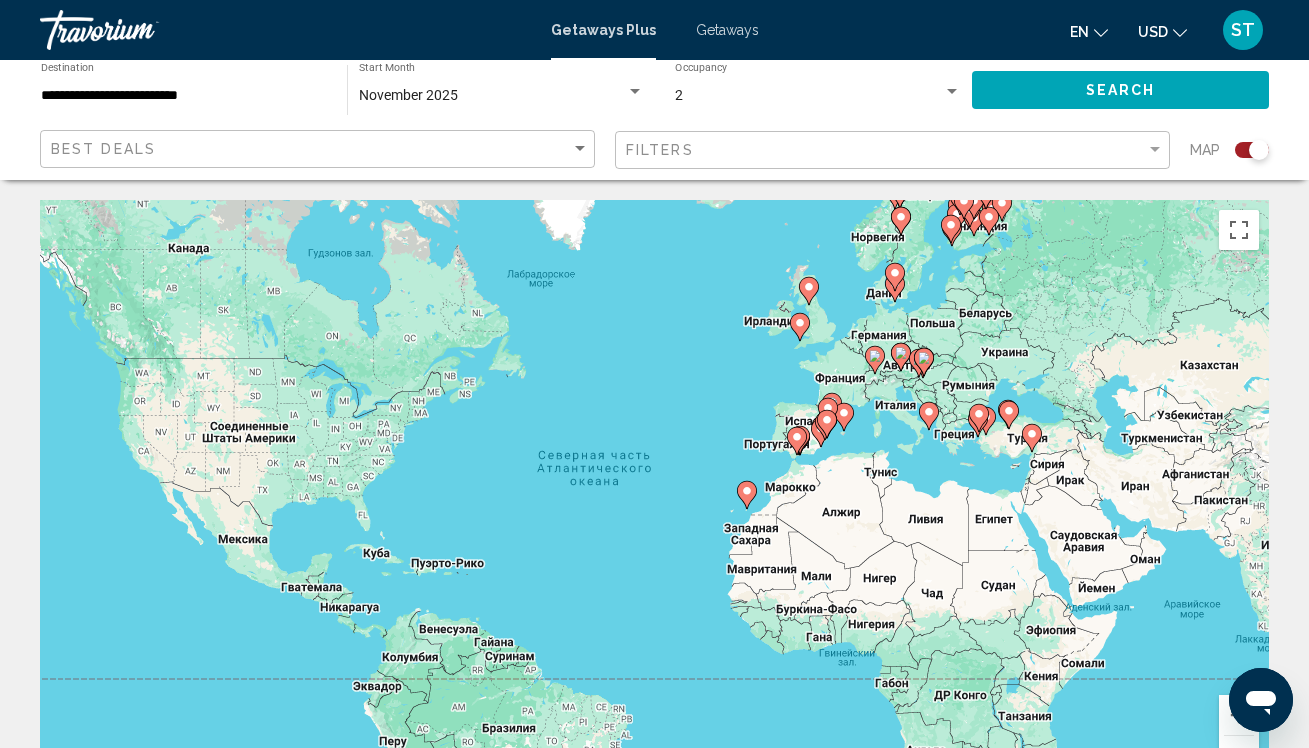click 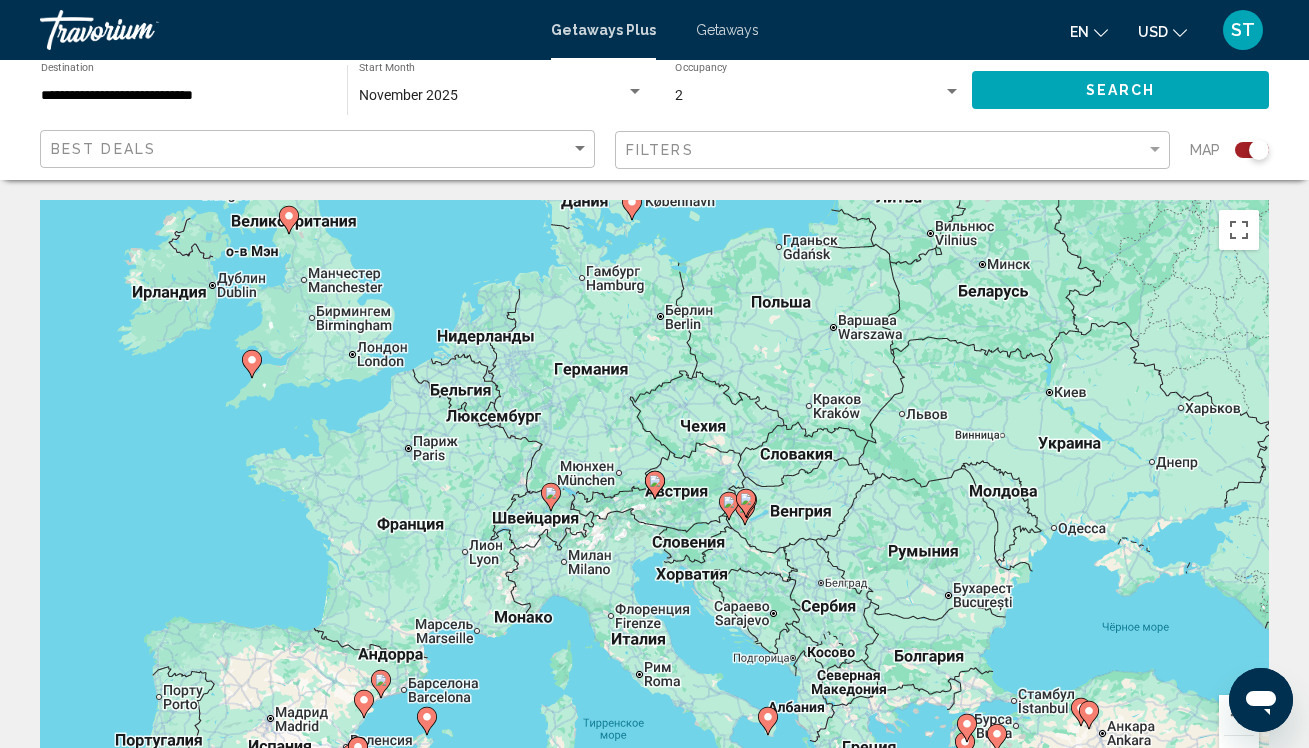 click 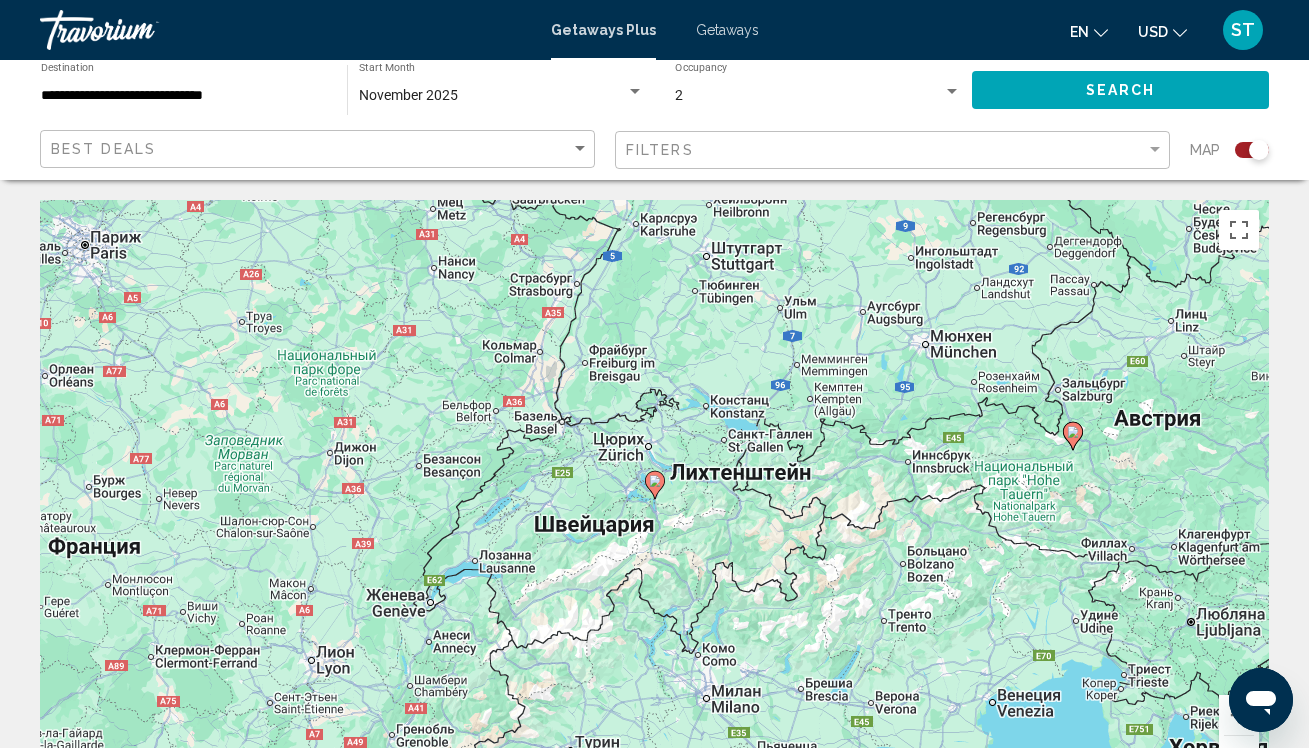 click 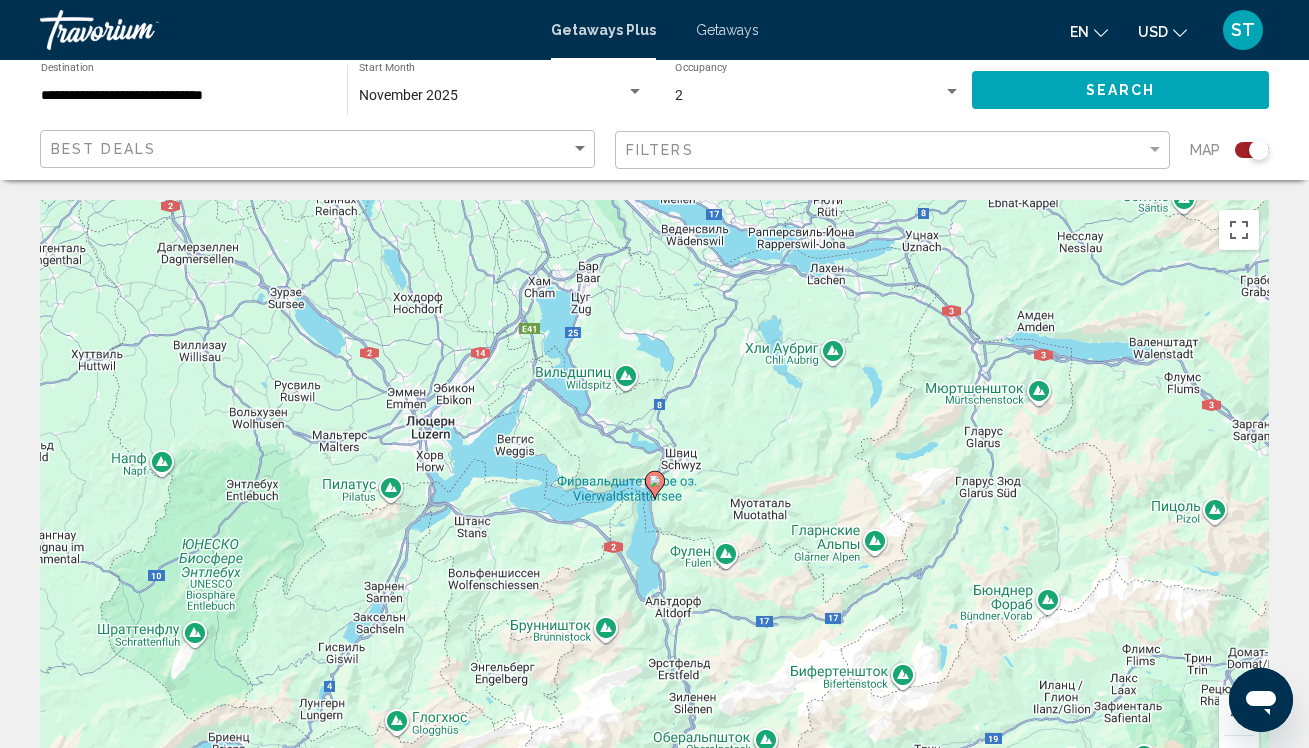 click 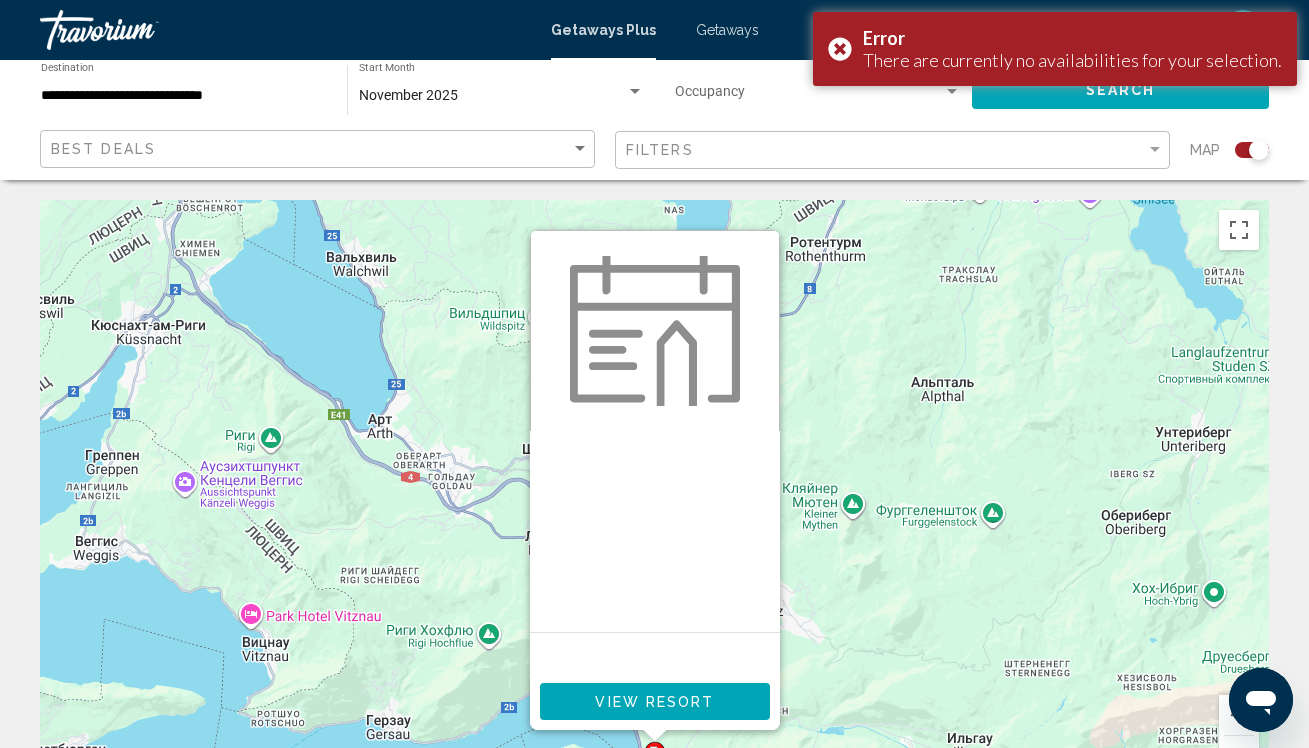 click on "View Resort" at bounding box center (654, 702) 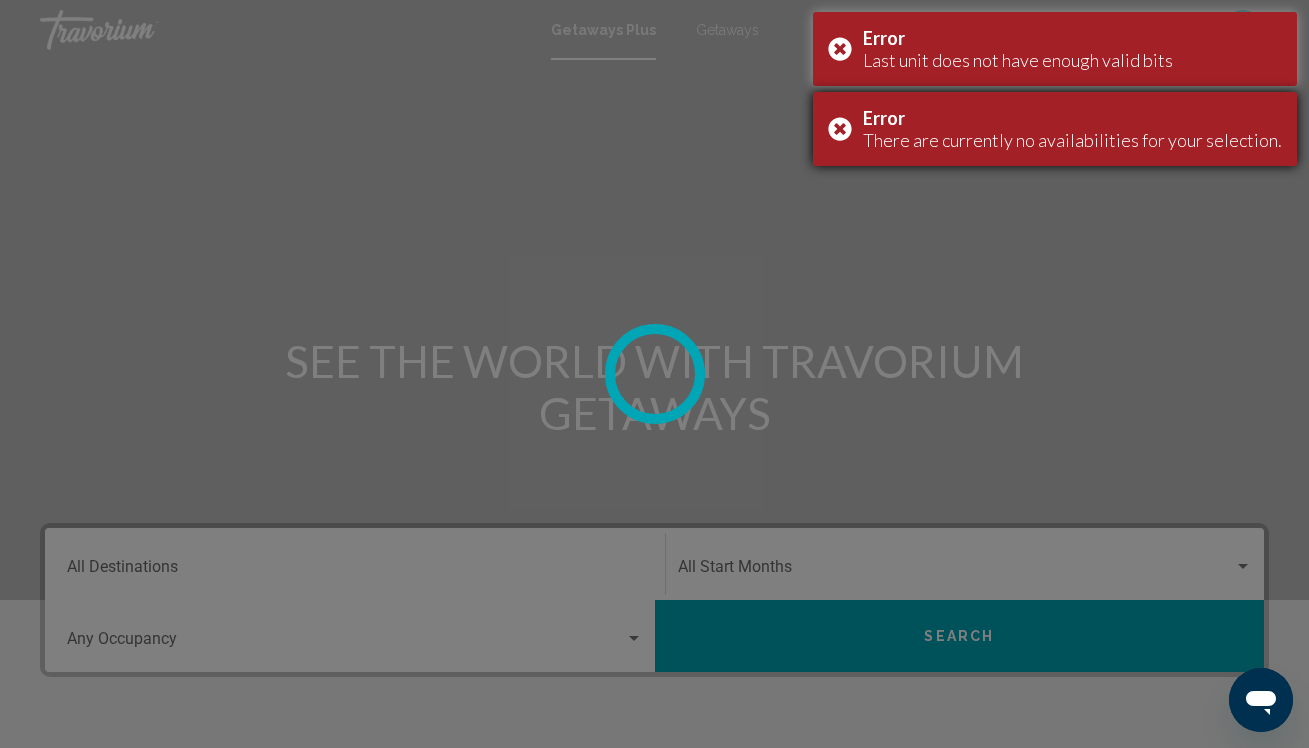 click on "Error   There are currently no availabilities for your selection." at bounding box center [1055, 129] 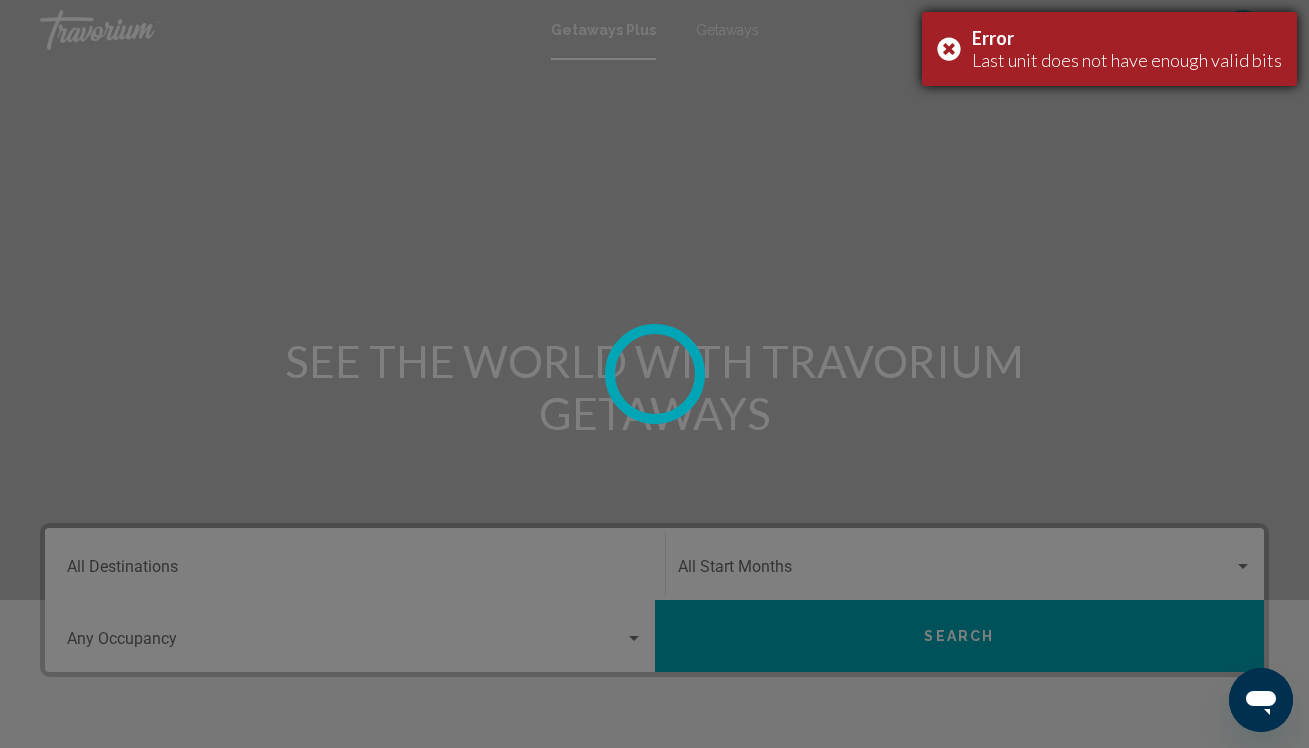 click on "Error   Last unit does not have enough valid bits" at bounding box center [1109, 49] 